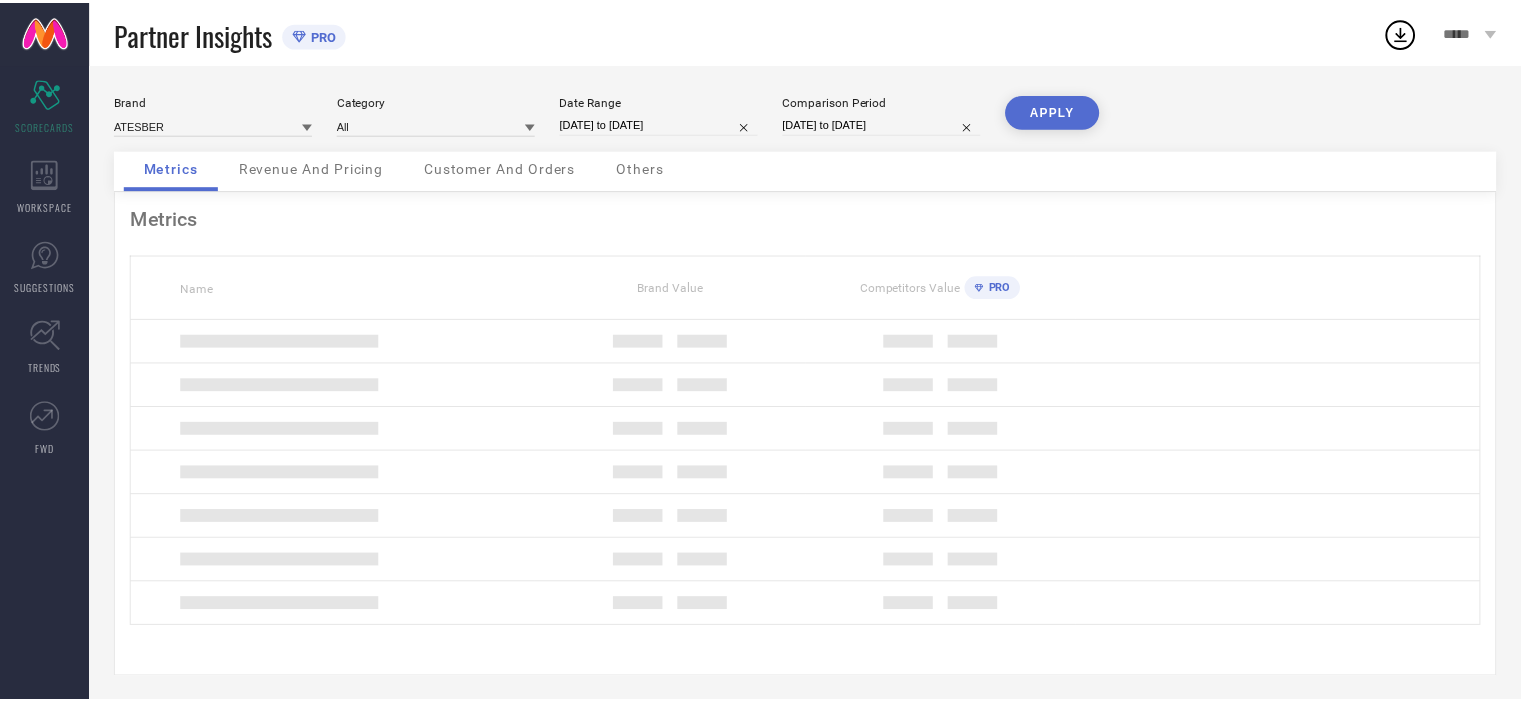 scroll, scrollTop: 0, scrollLeft: 0, axis: both 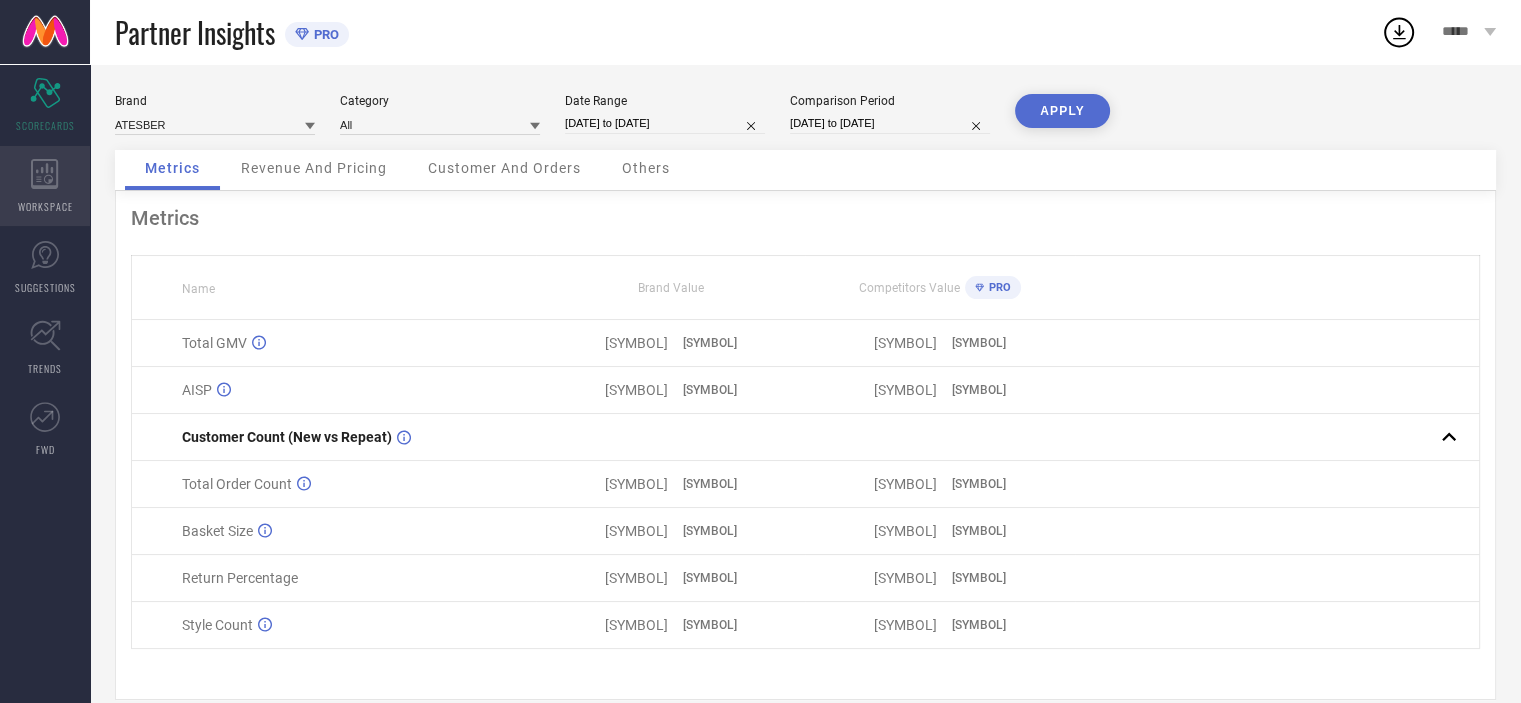 click on "WORKSPACE" at bounding box center [45, 186] 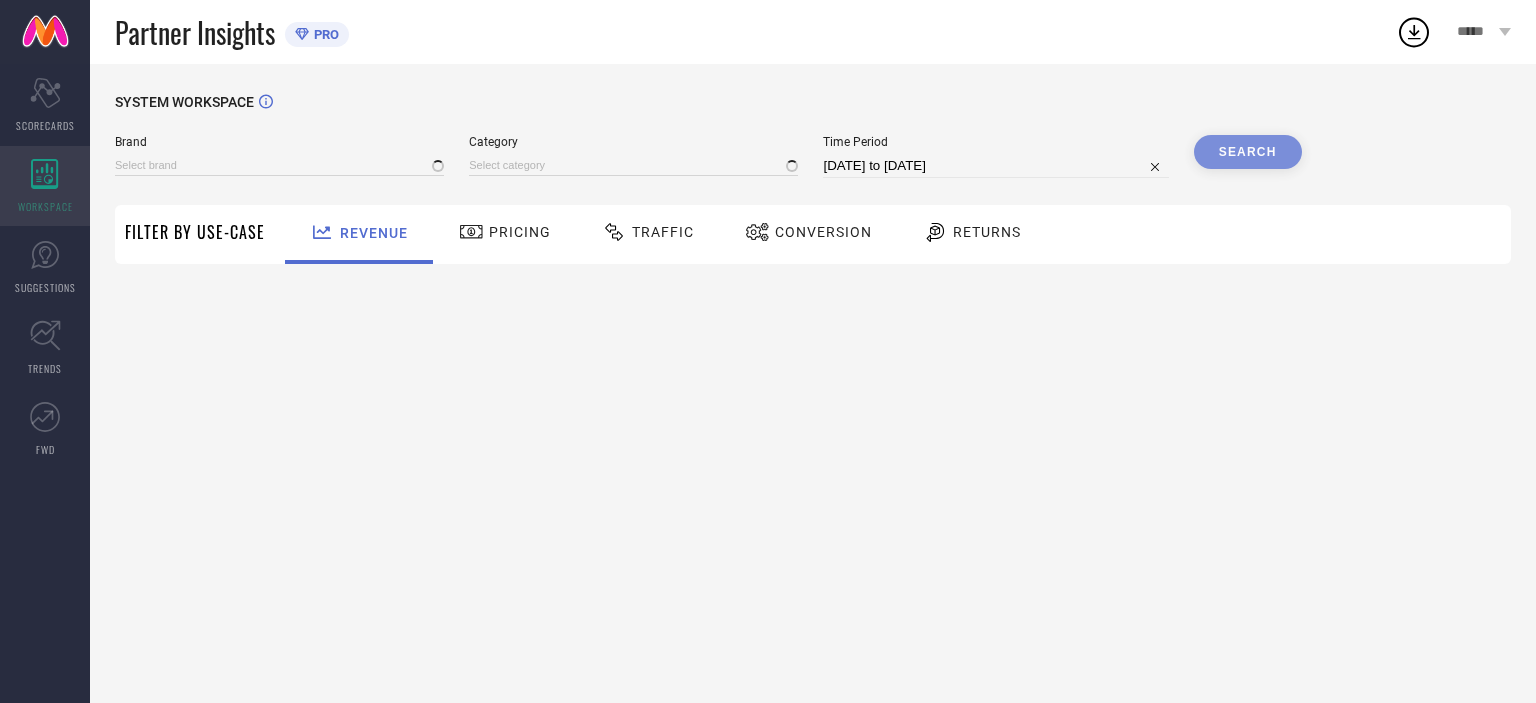 type on "ATESBER" 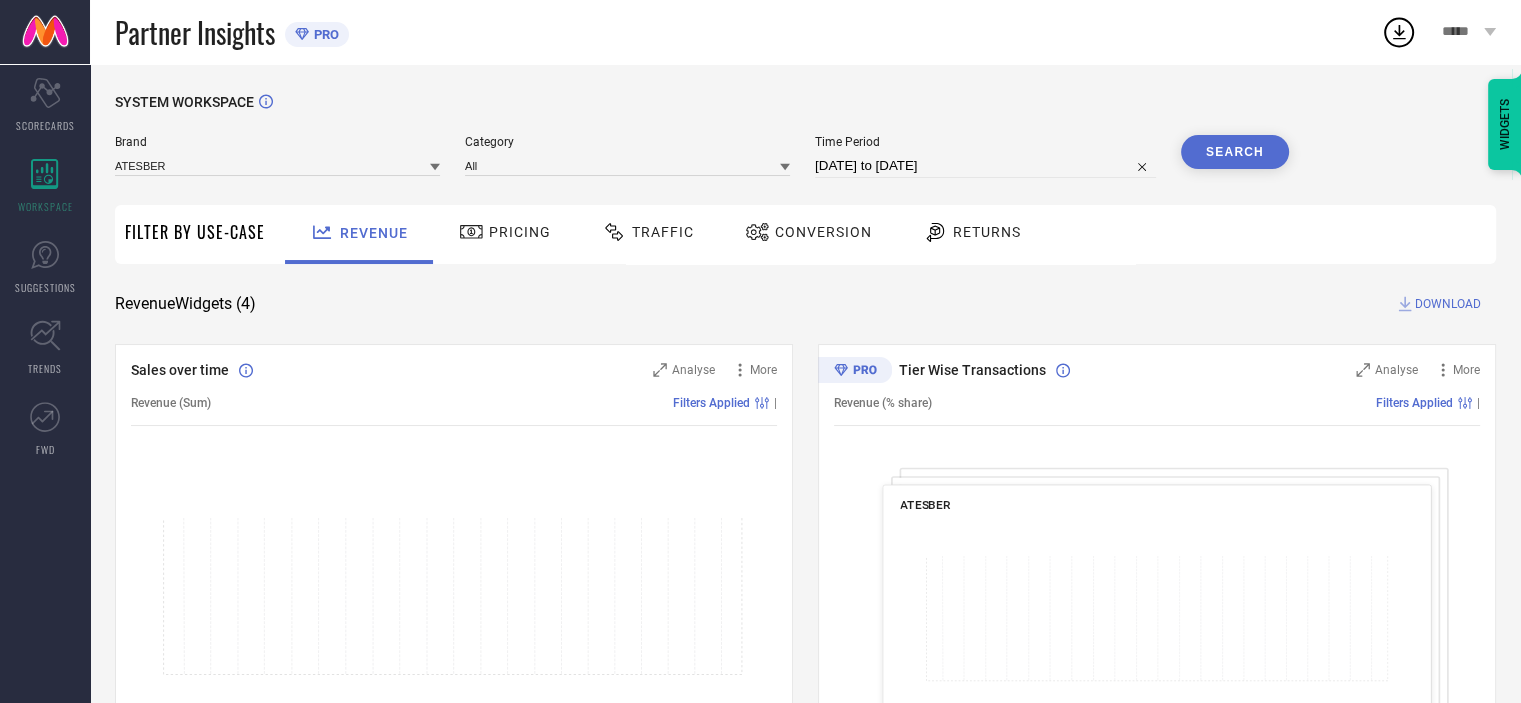 click on "Traffic" at bounding box center (663, 232) 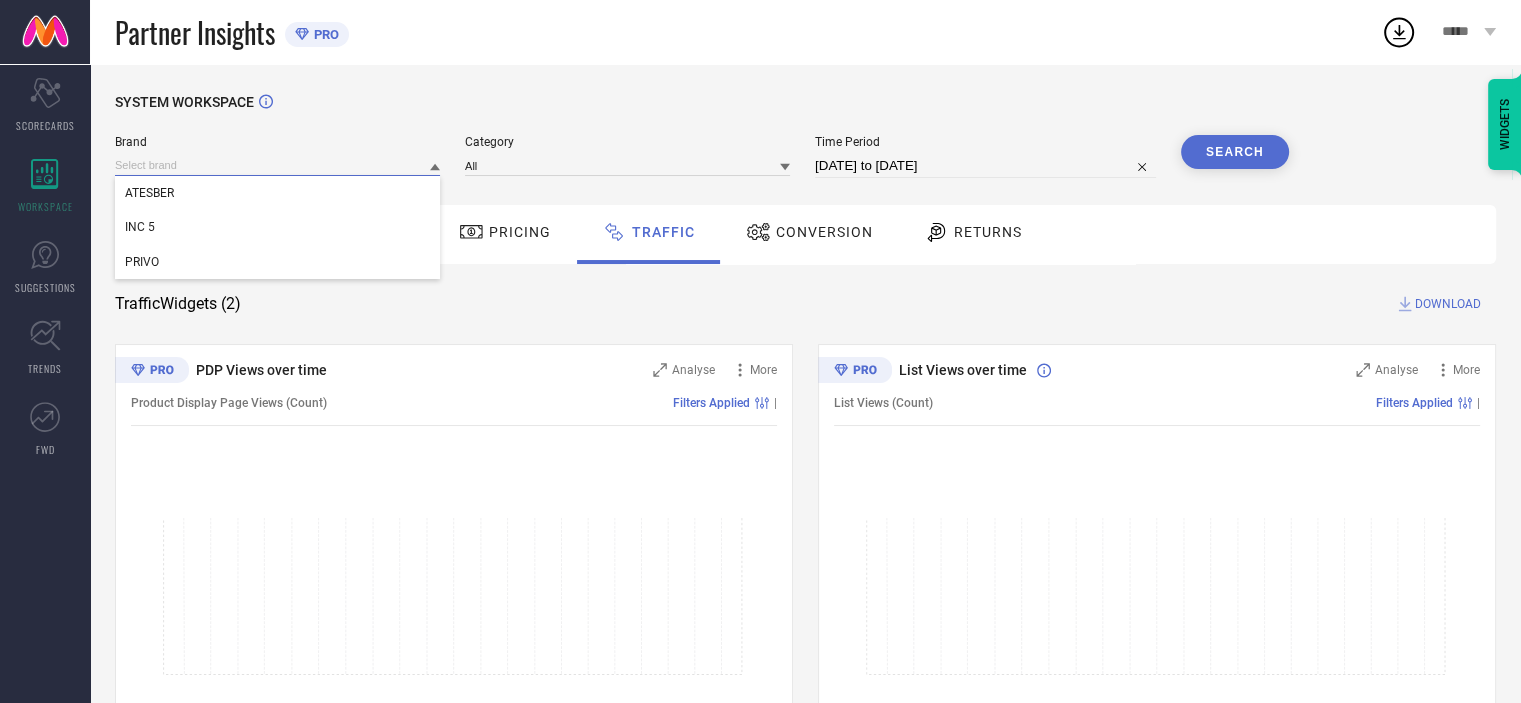click at bounding box center [277, 165] 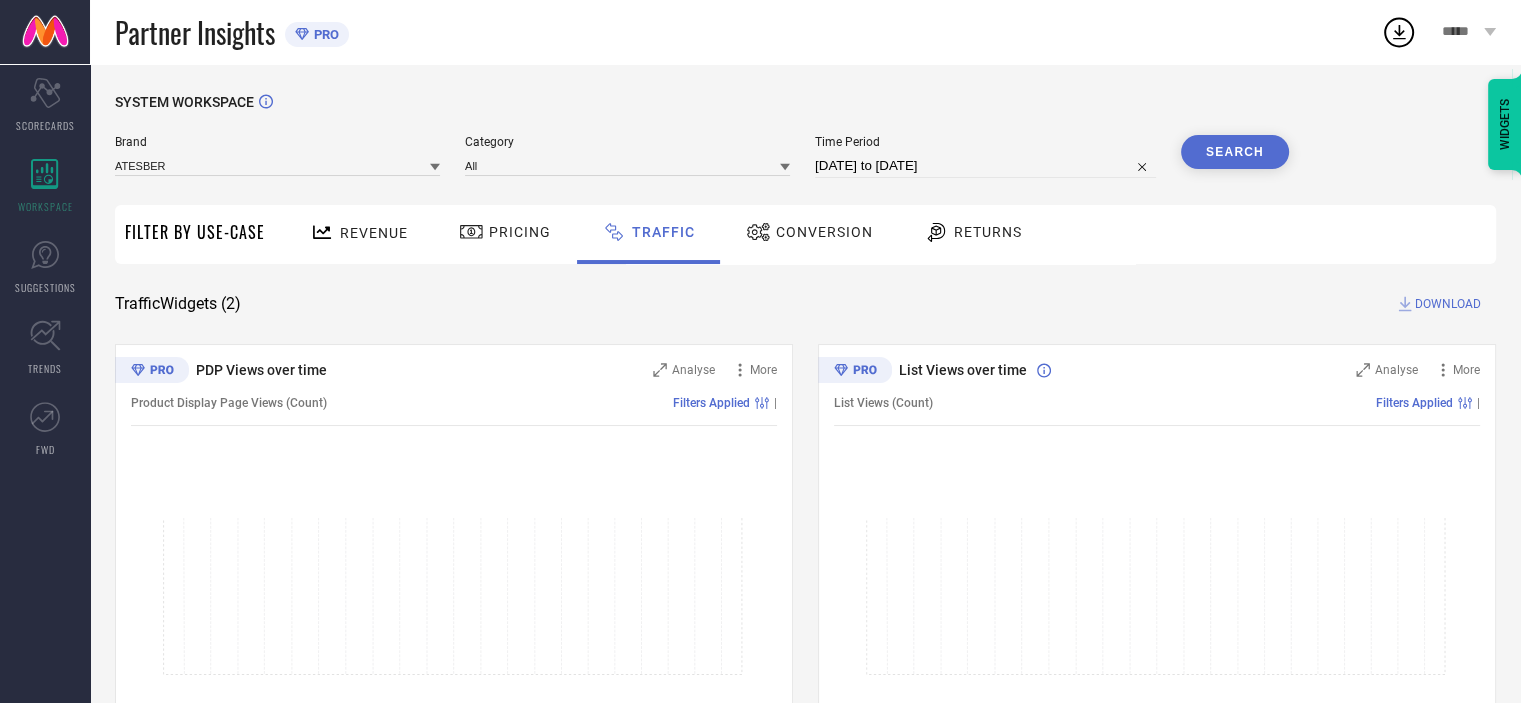 click on "Brand ATESBER" at bounding box center (277, 156) 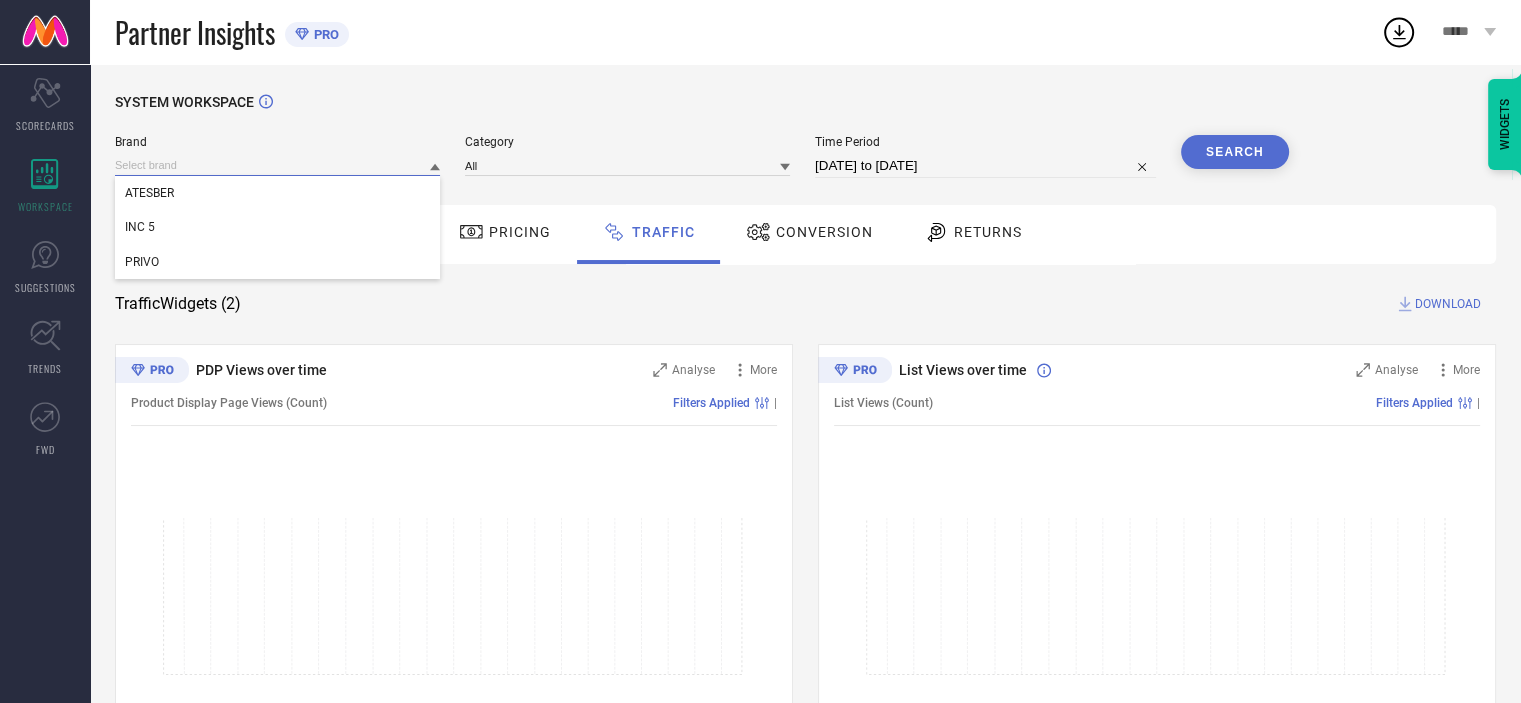 click at bounding box center [277, 165] 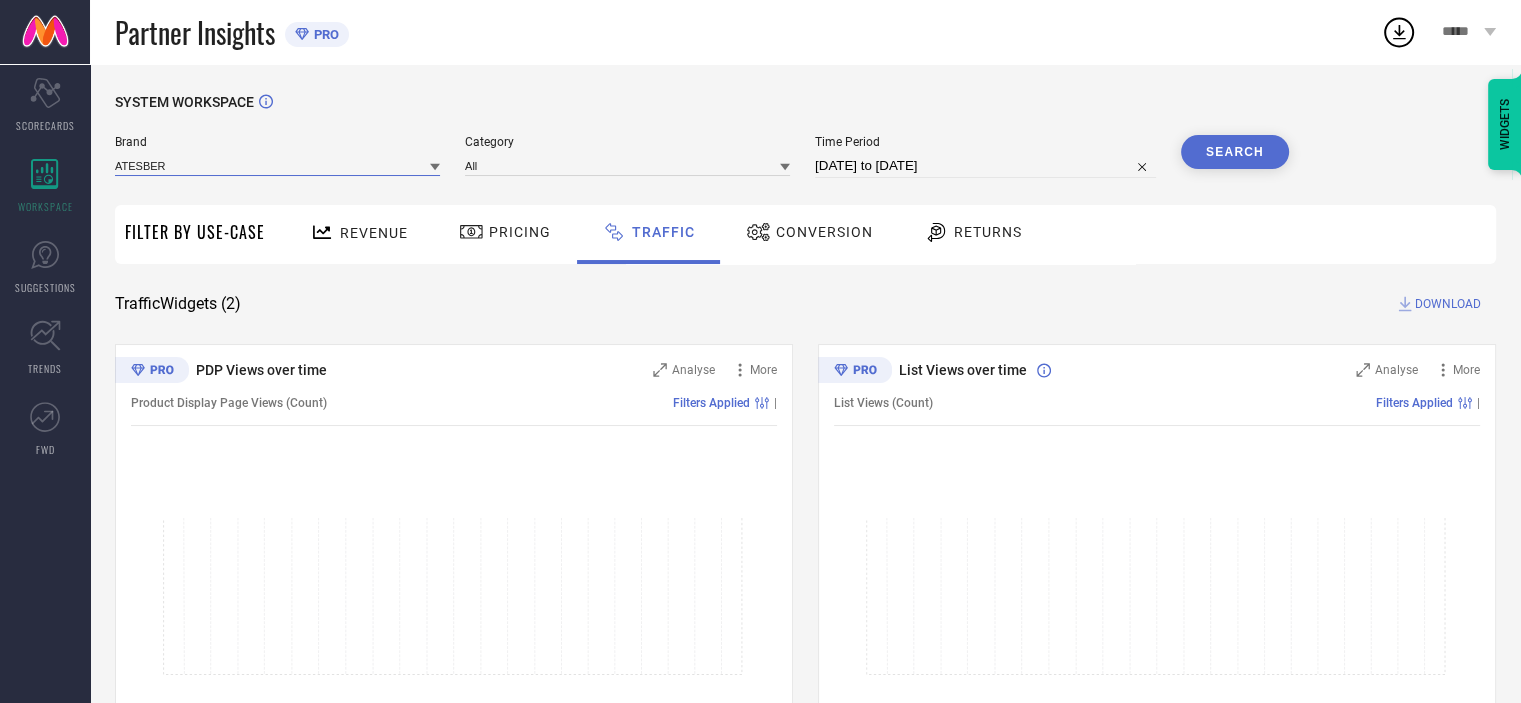 click at bounding box center [277, 165] 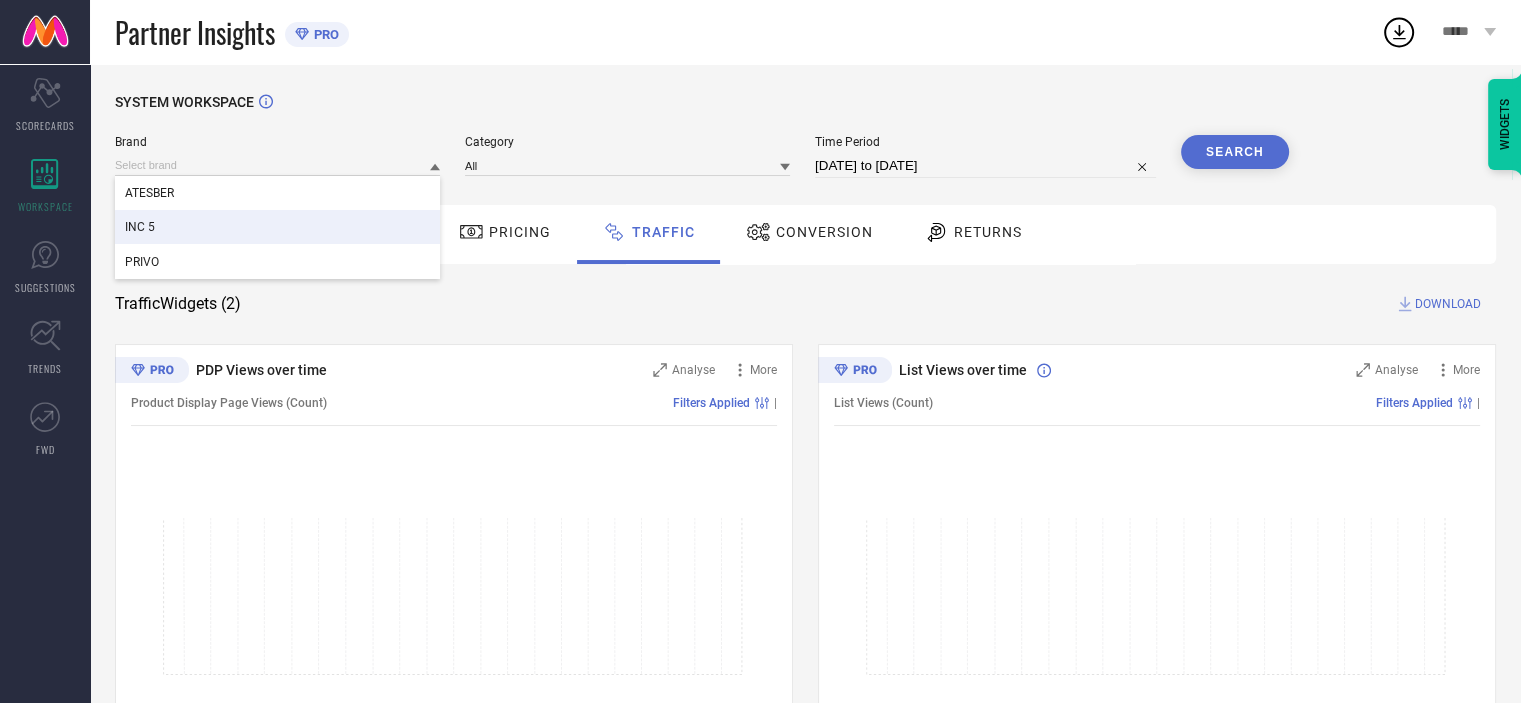 click on "INC 5" at bounding box center (277, 227) 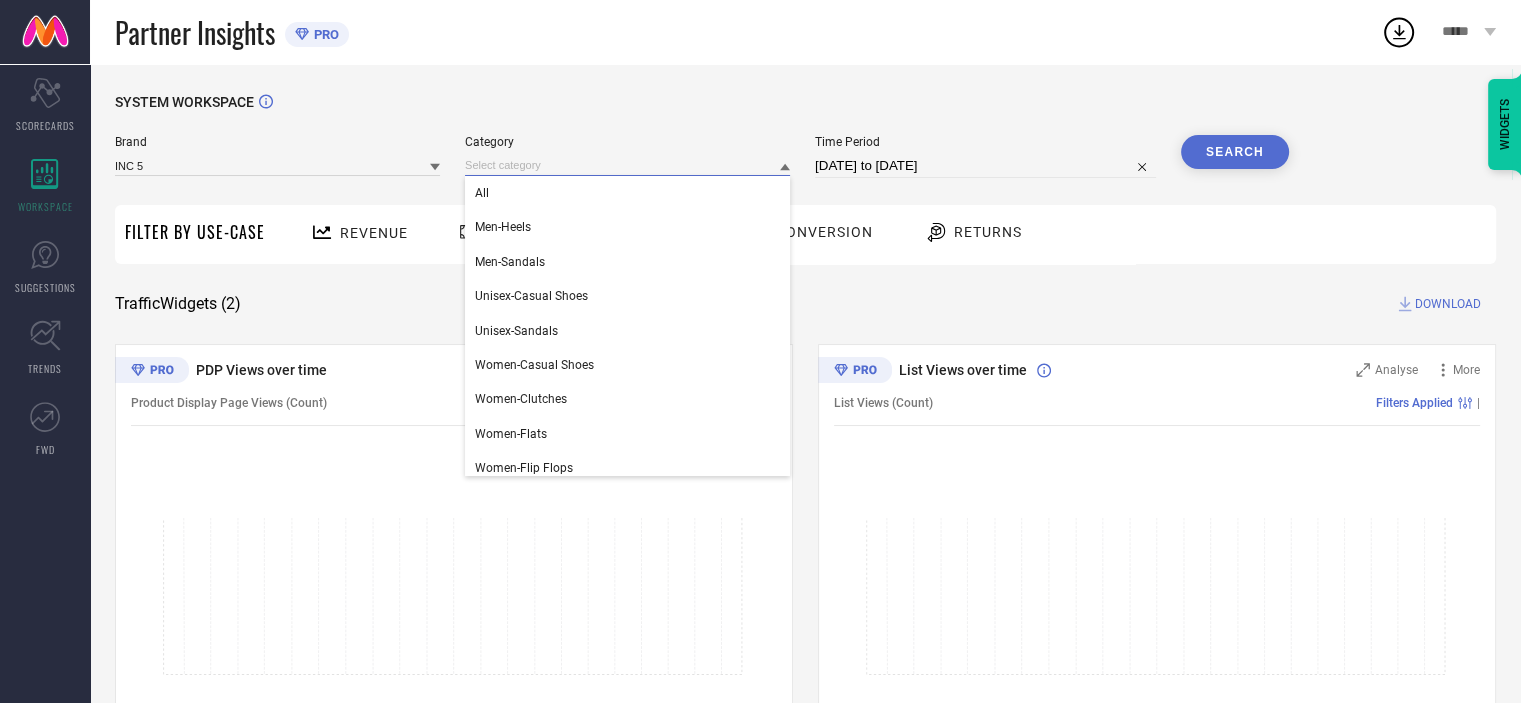 click at bounding box center (627, 165) 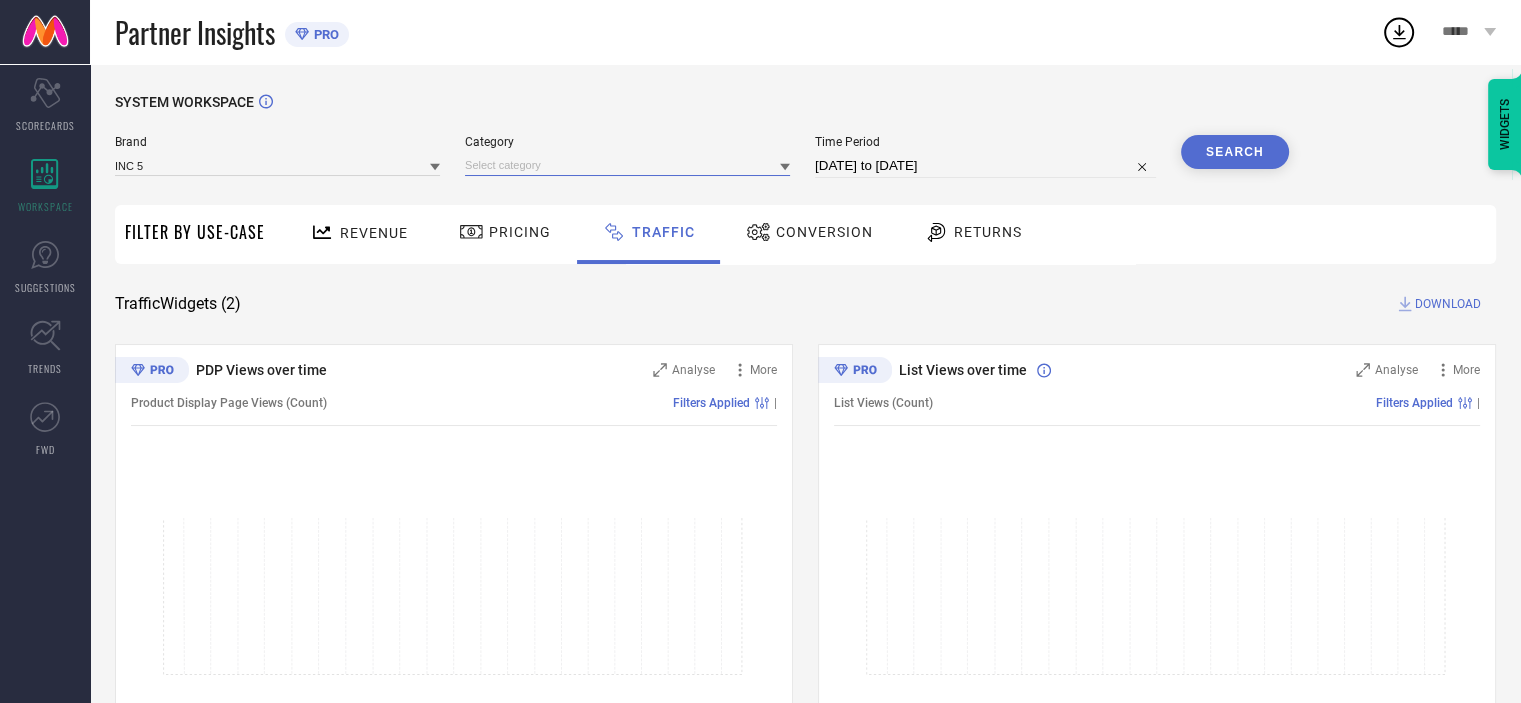 click at bounding box center [627, 165] 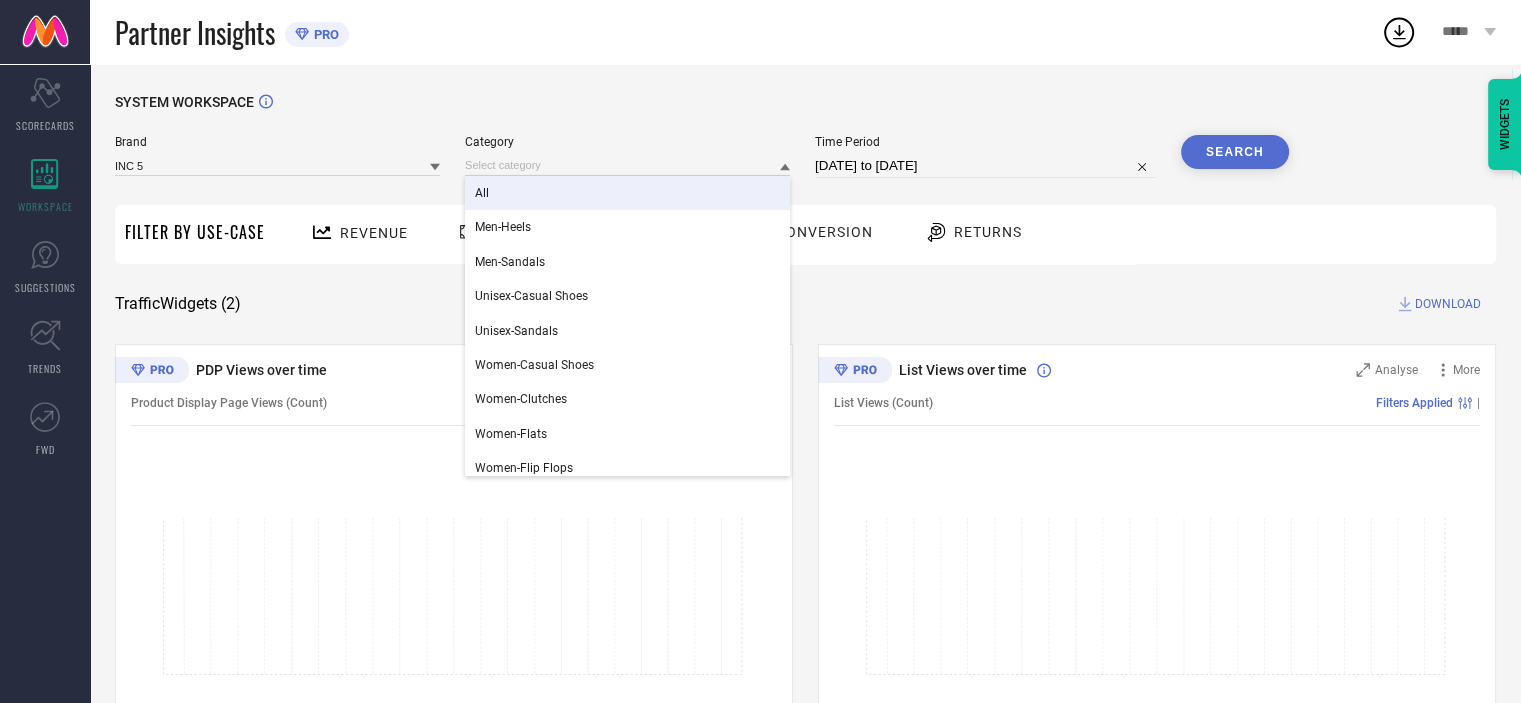 click on "All" at bounding box center [627, 193] 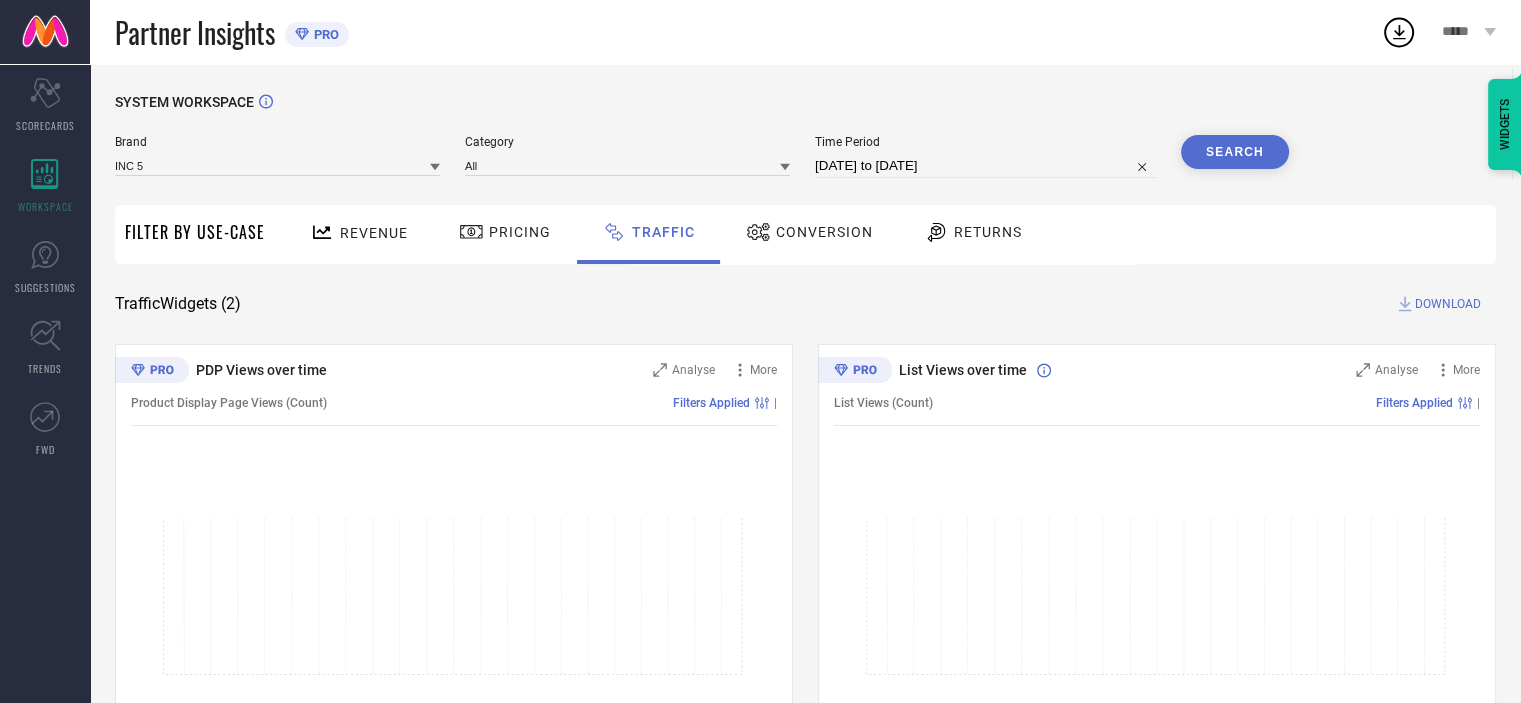 select on "6" 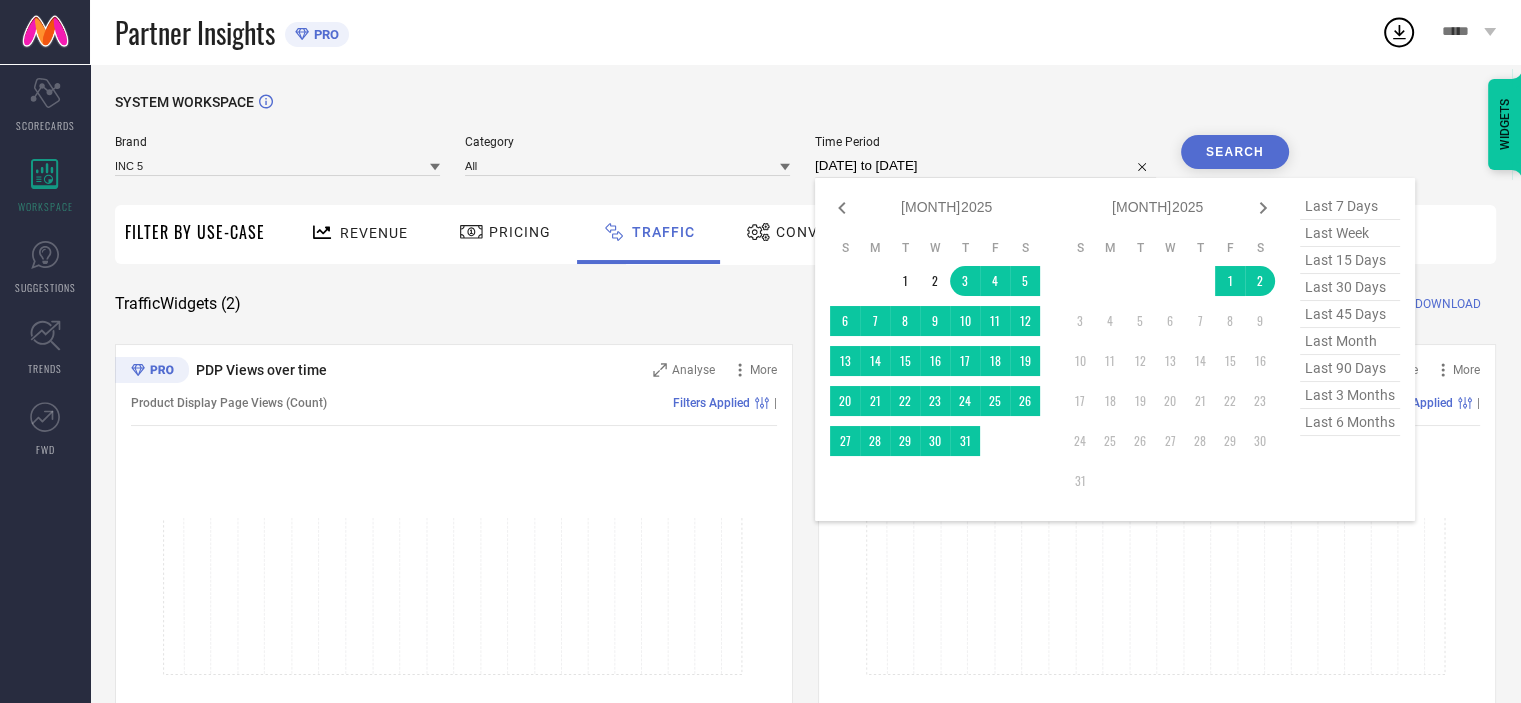 click on "[DATE] to [DATE]" at bounding box center (985, 166) 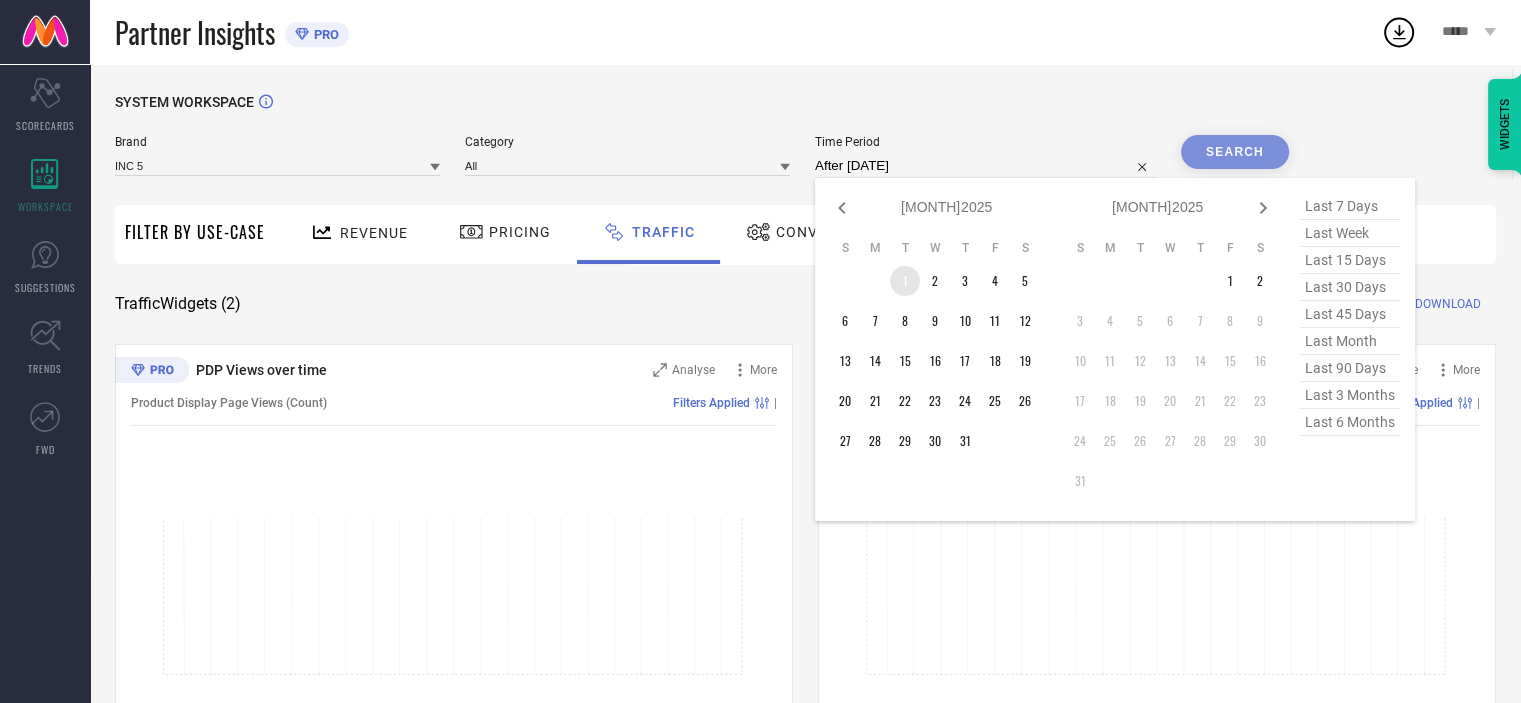 click on "1" at bounding box center (905, 281) 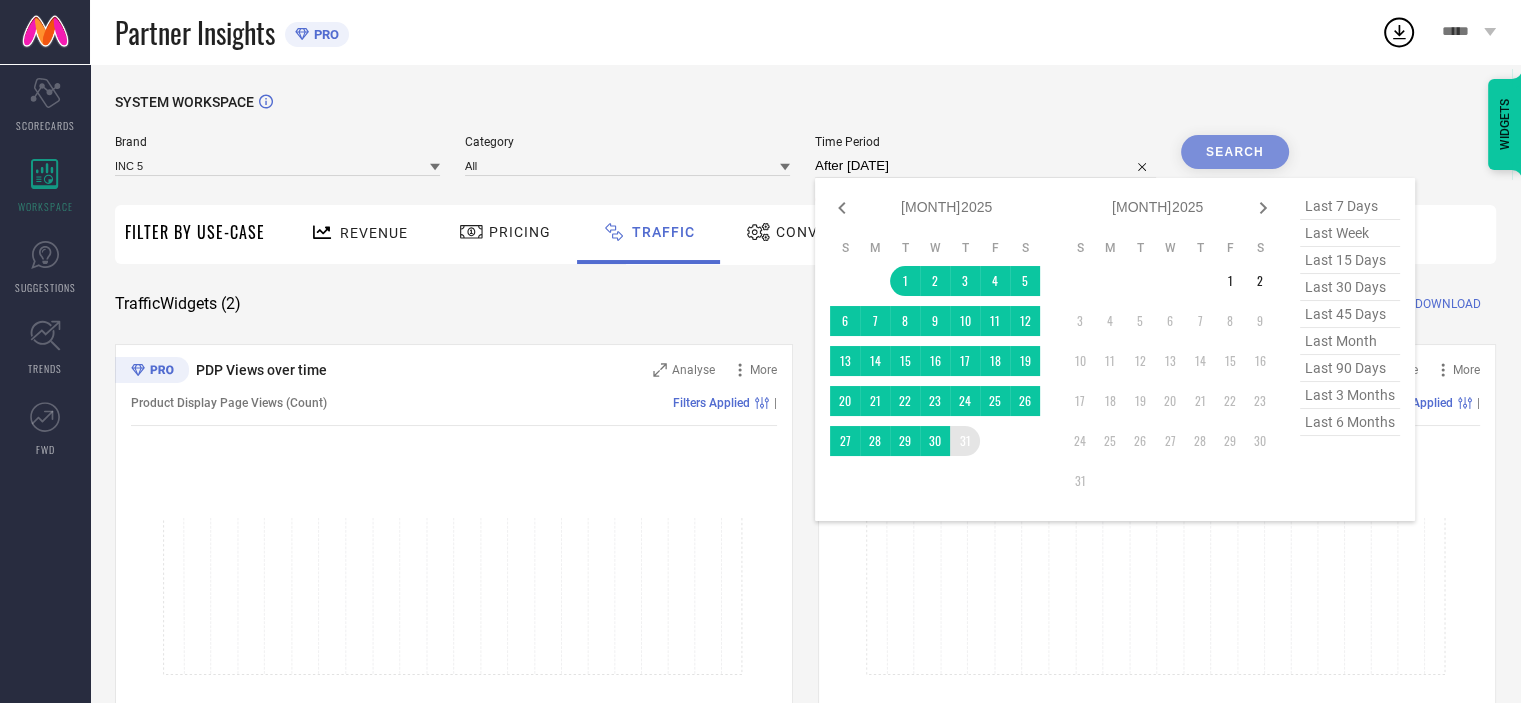 type on "[DATE] to [DATE]" 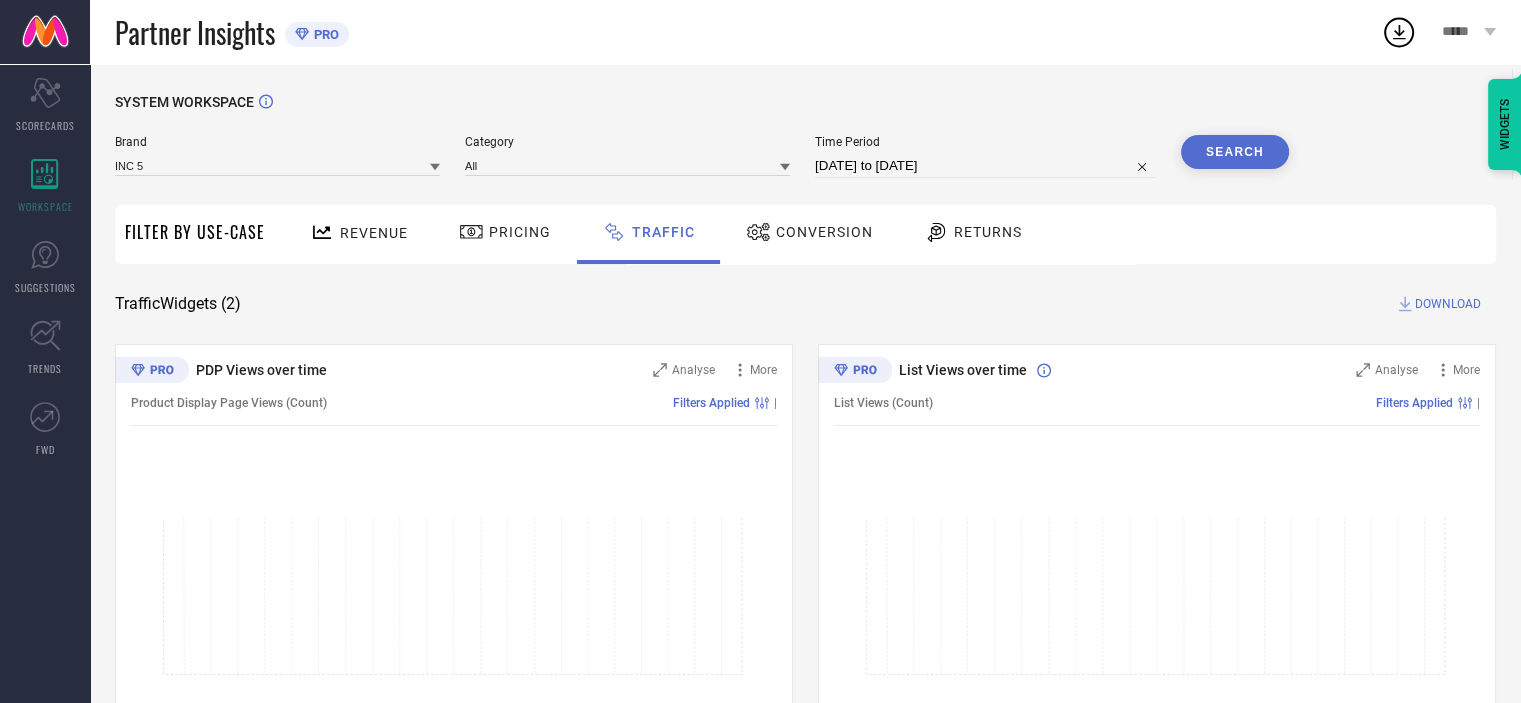 click on "Search" at bounding box center (1235, 152) 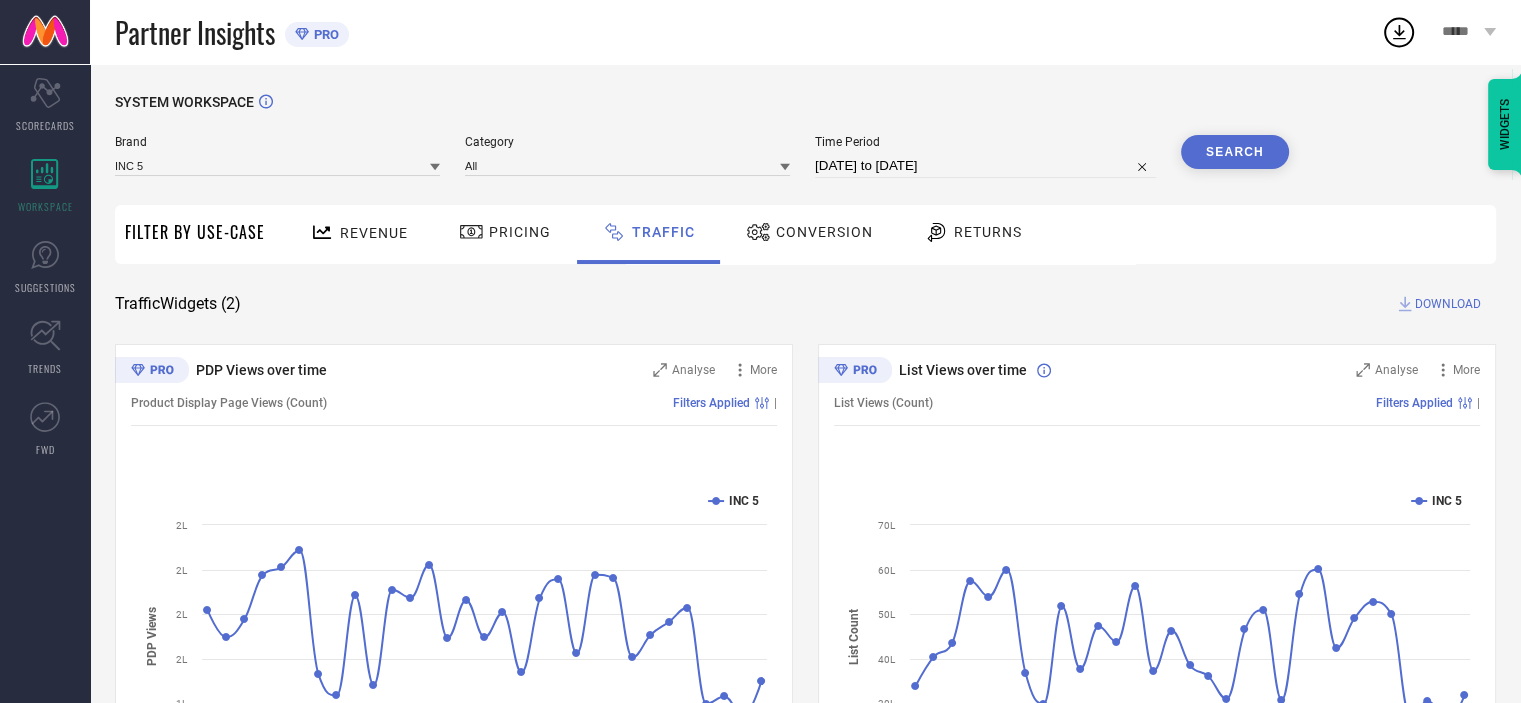 scroll, scrollTop: 172, scrollLeft: 0, axis: vertical 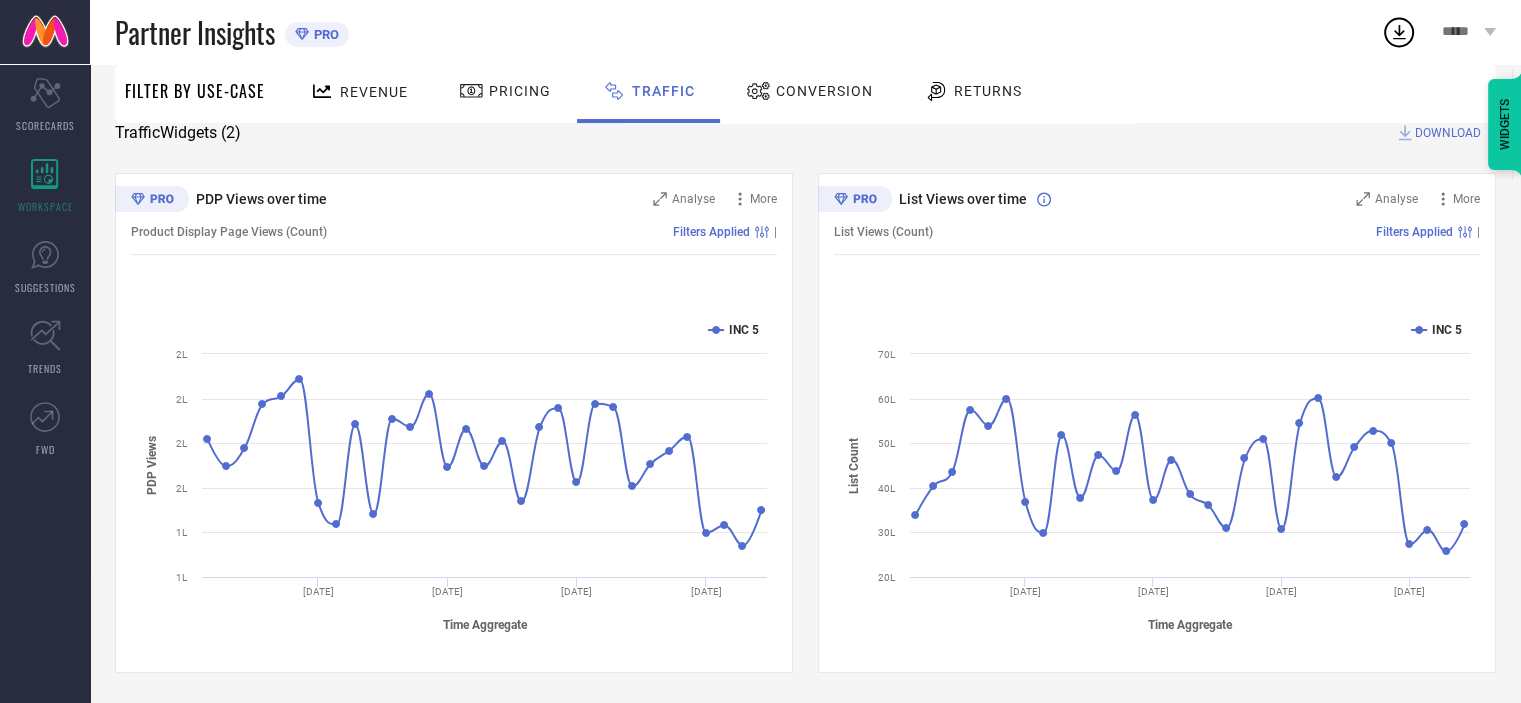 click on "DOWNLOAD" at bounding box center [1448, 133] 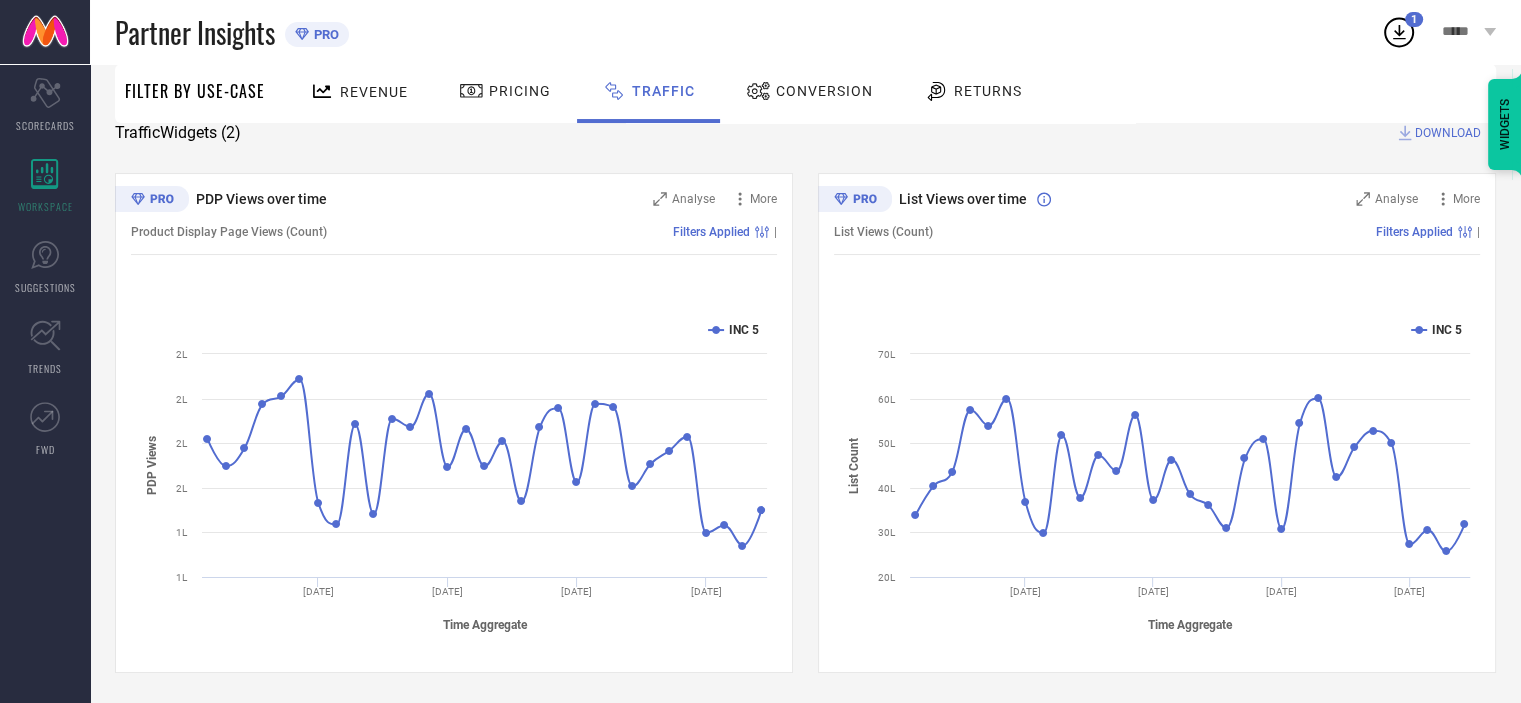 click 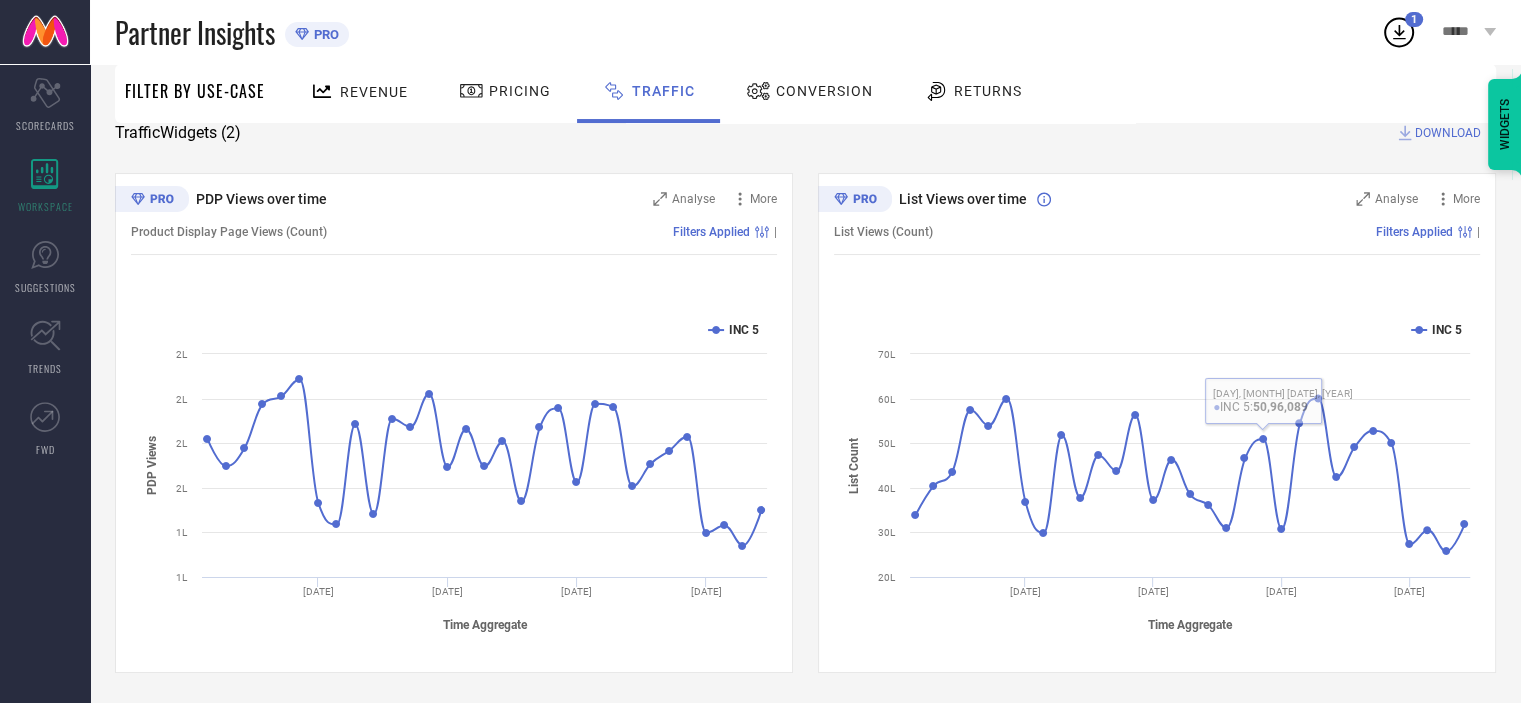 click on "Revenue Pricing Traffic Conversion Returns" at bounding box center (885, 93) 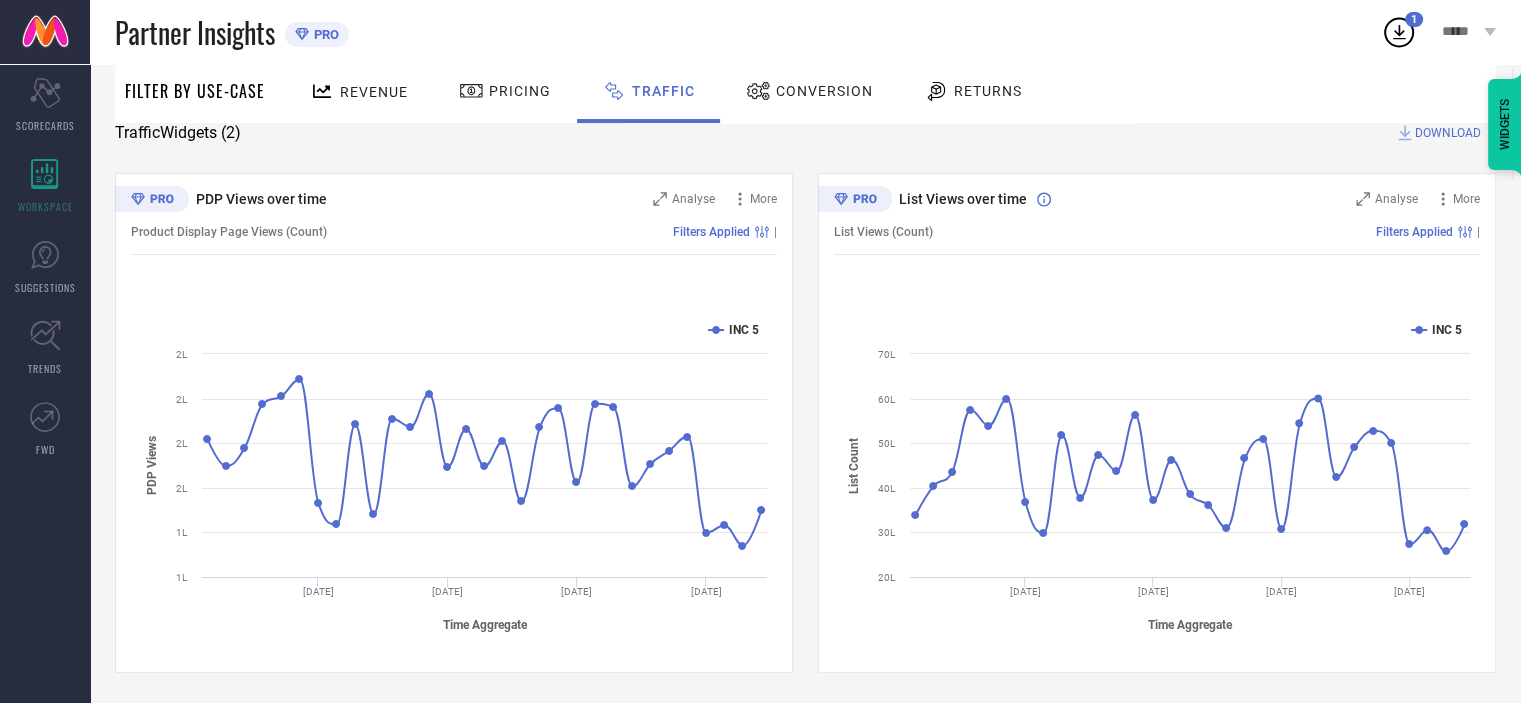 click 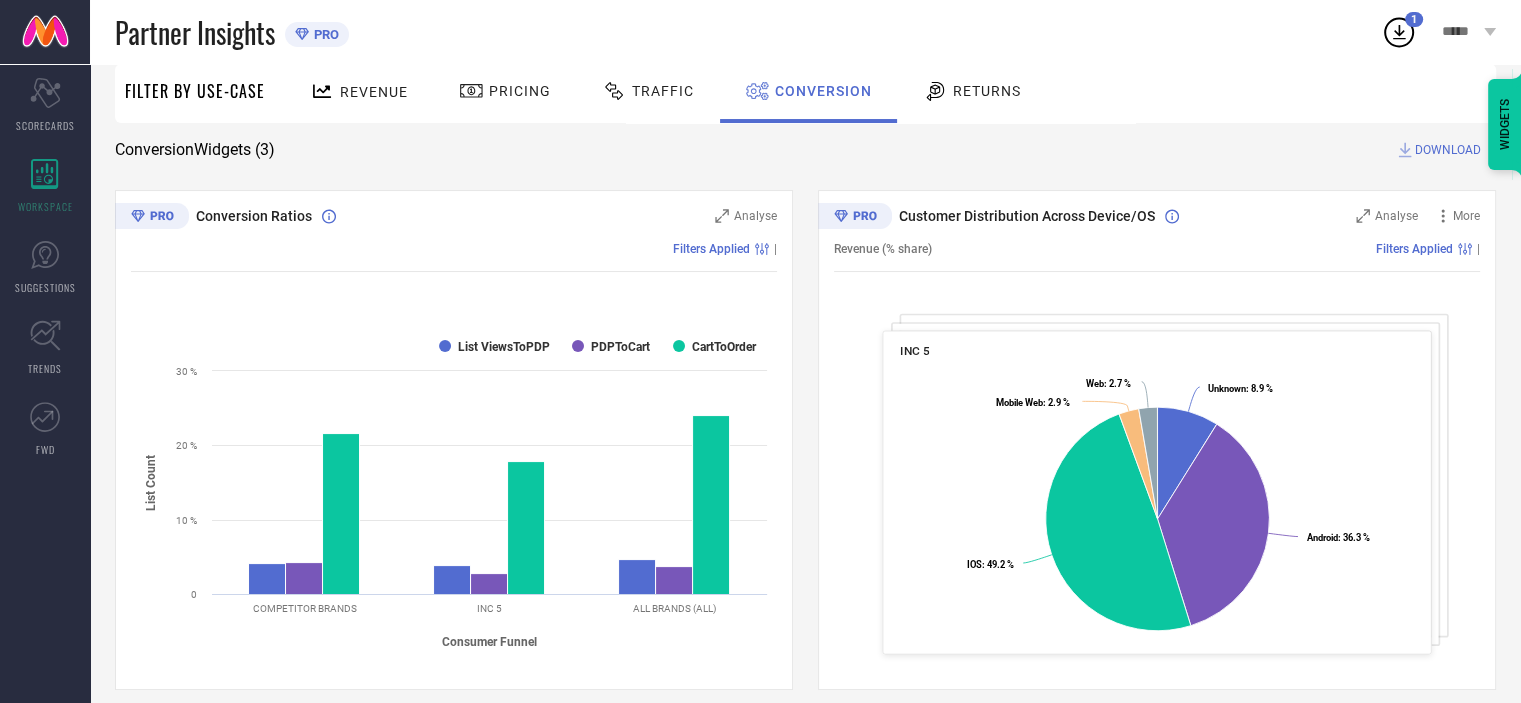 scroll, scrollTop: 0, scrollLeft: 0, axis: both 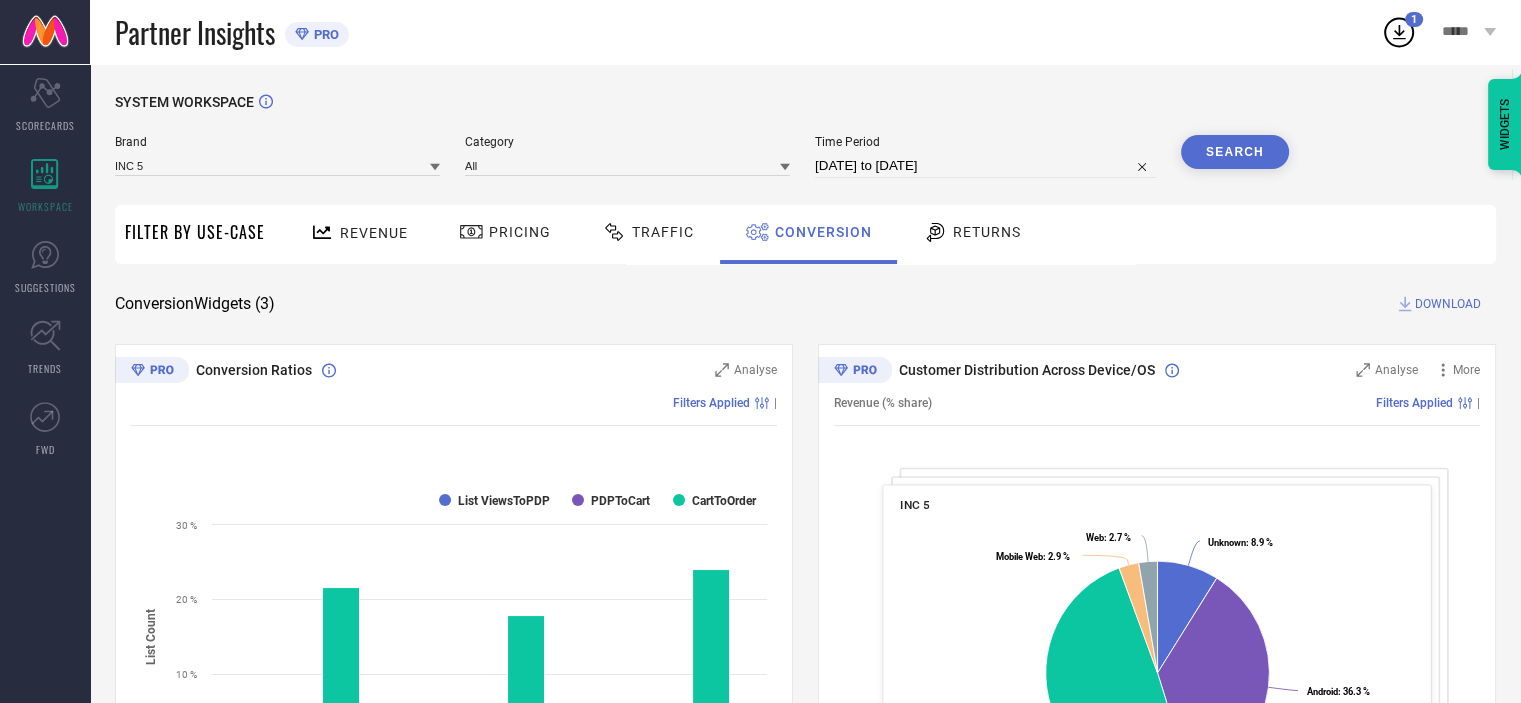 click on "Search" at bounding box center [1235, 152] 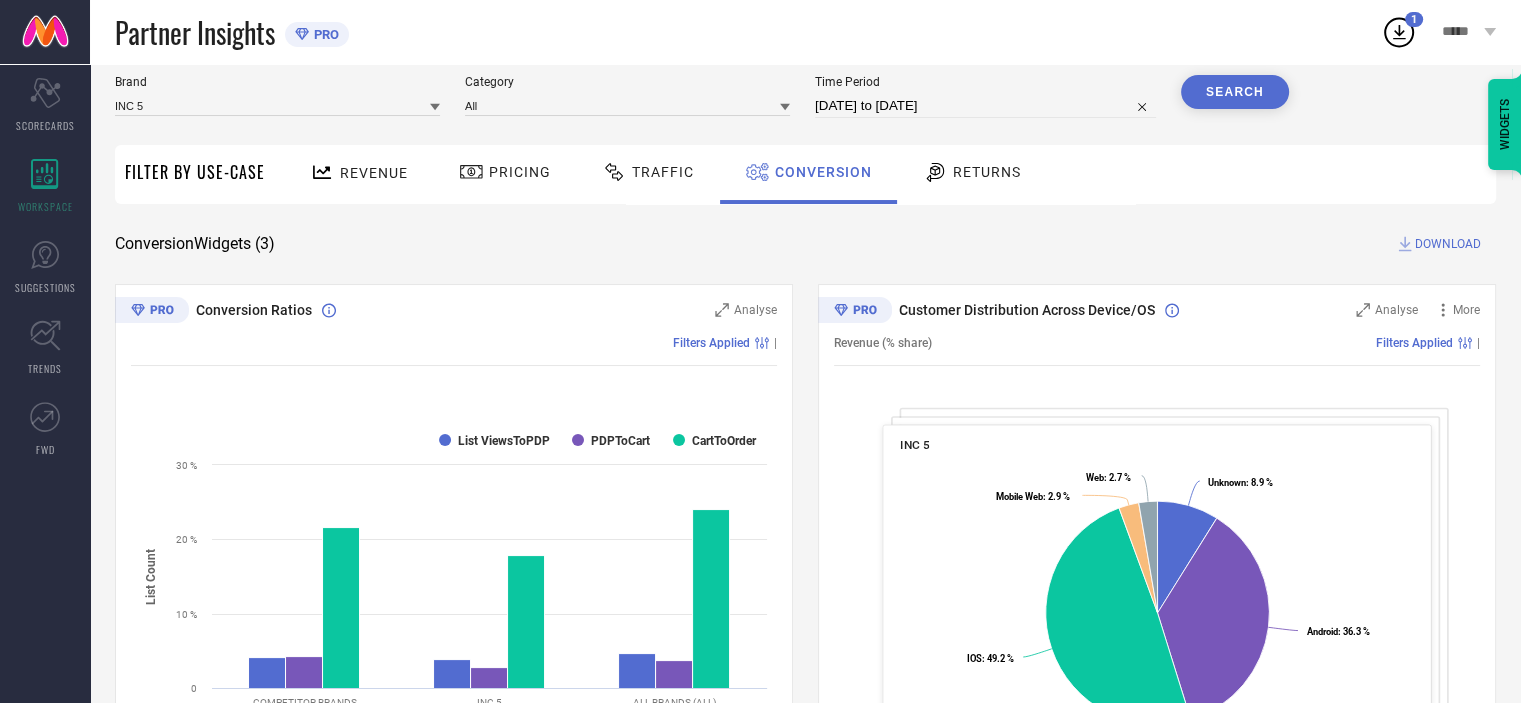 scroll, scrollTop: 0, scrollLeft: 0, axis: both 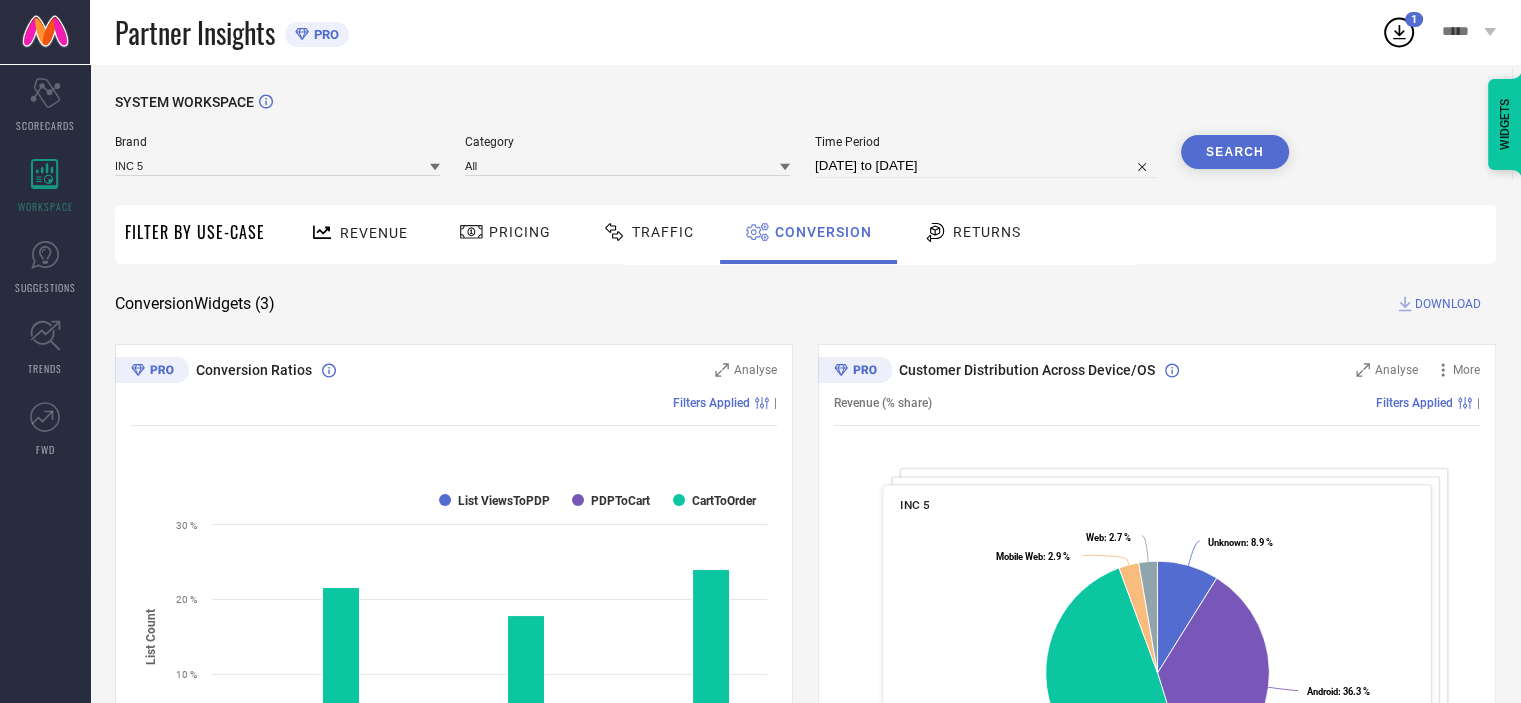 type 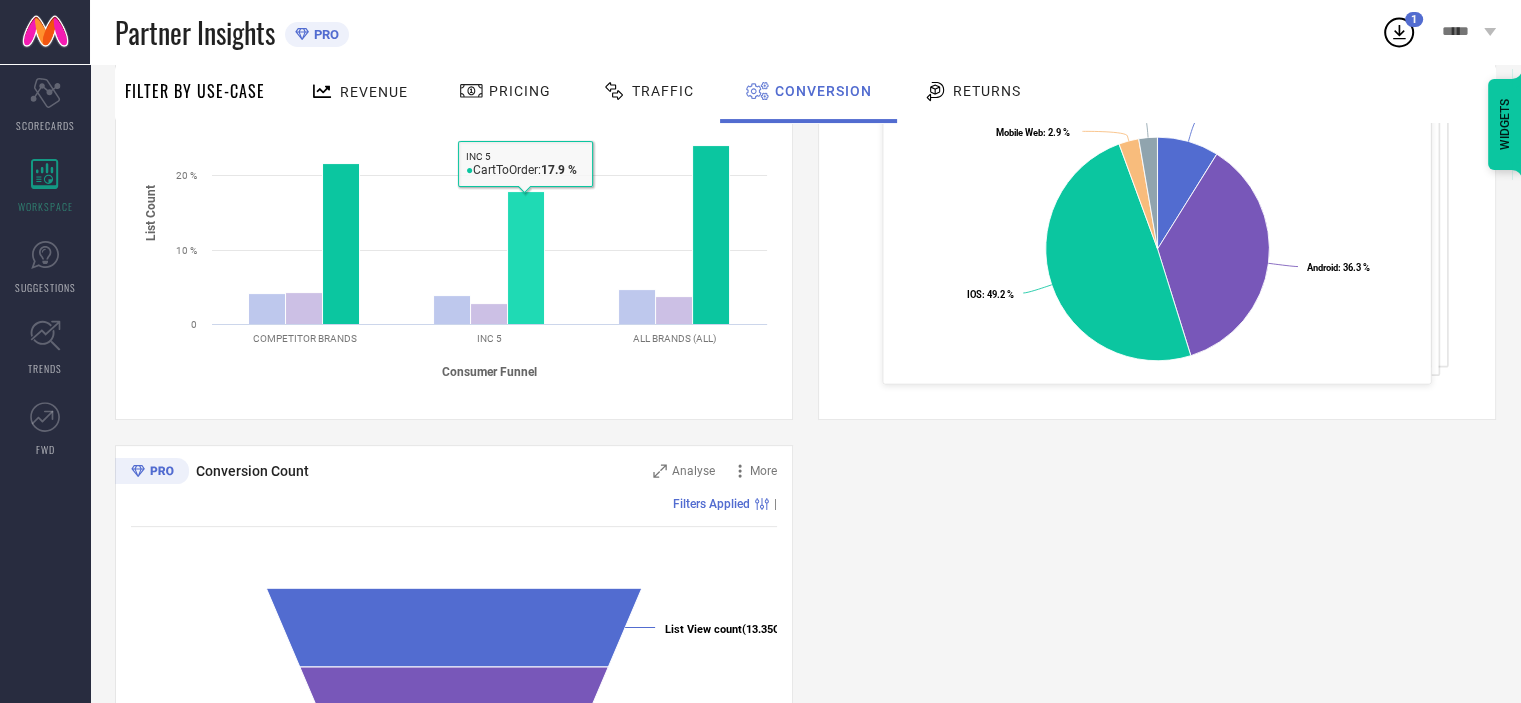 scroll, scrollTop: 226, scrollLeft: 0, axis: vertical 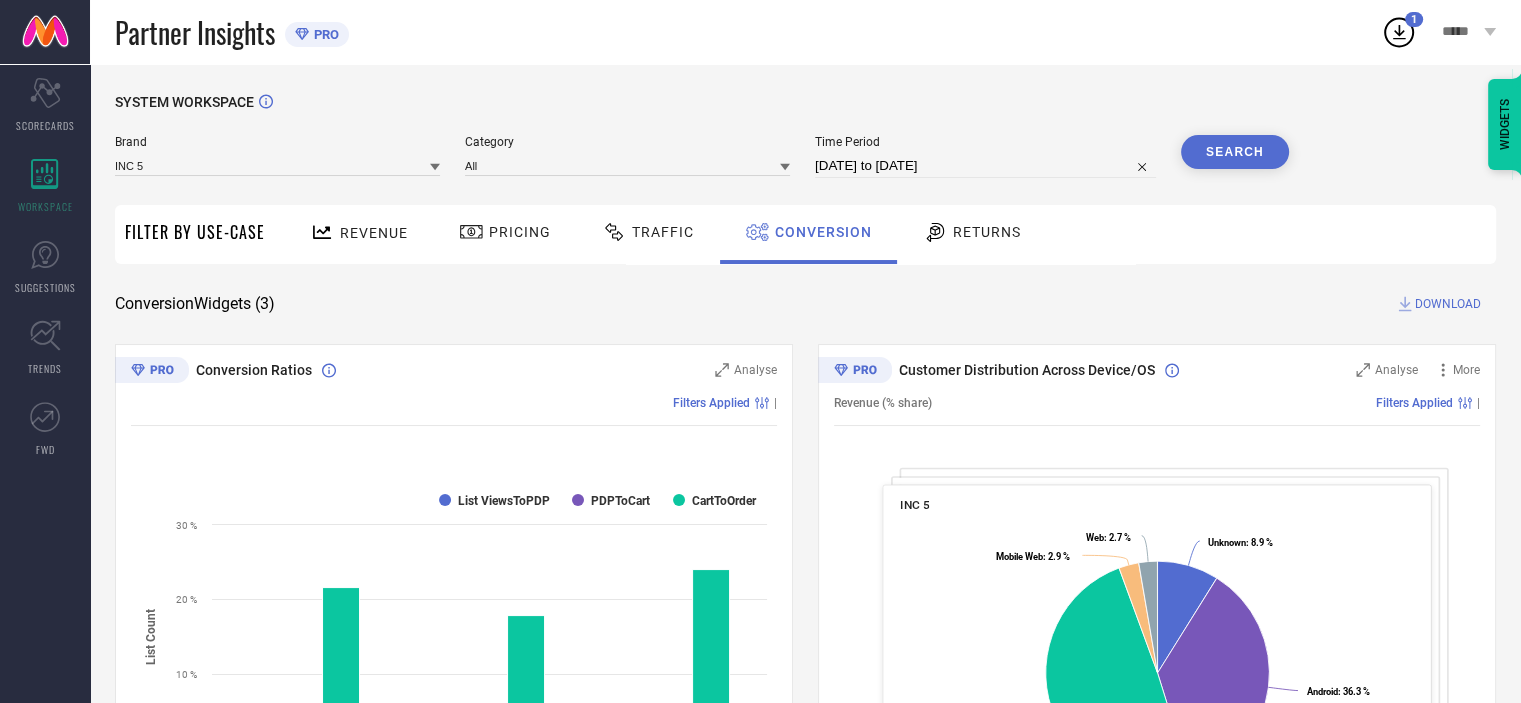 click on "Conversion" at bounding box center [808, 234] 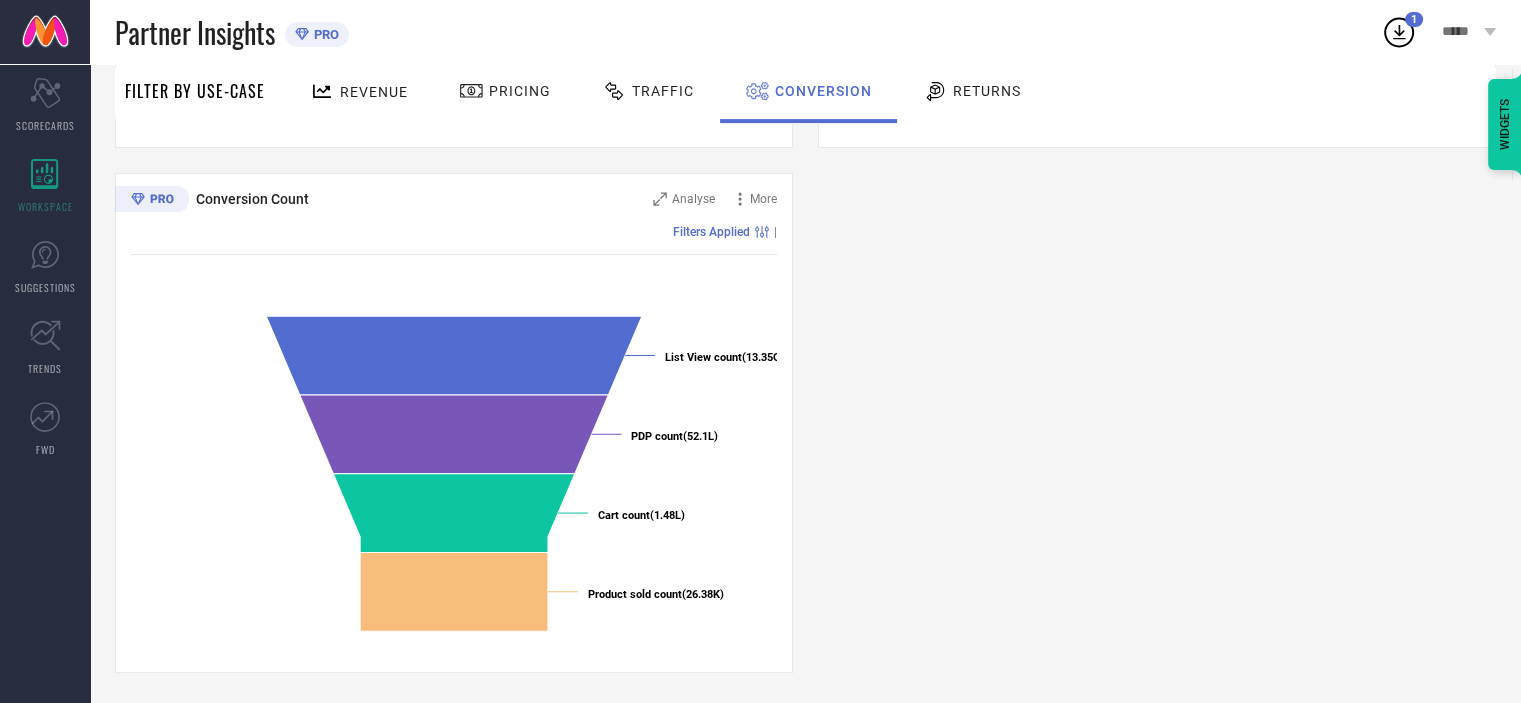 scroll, scrollTop: 0, scrollLeft: 0, axis: both 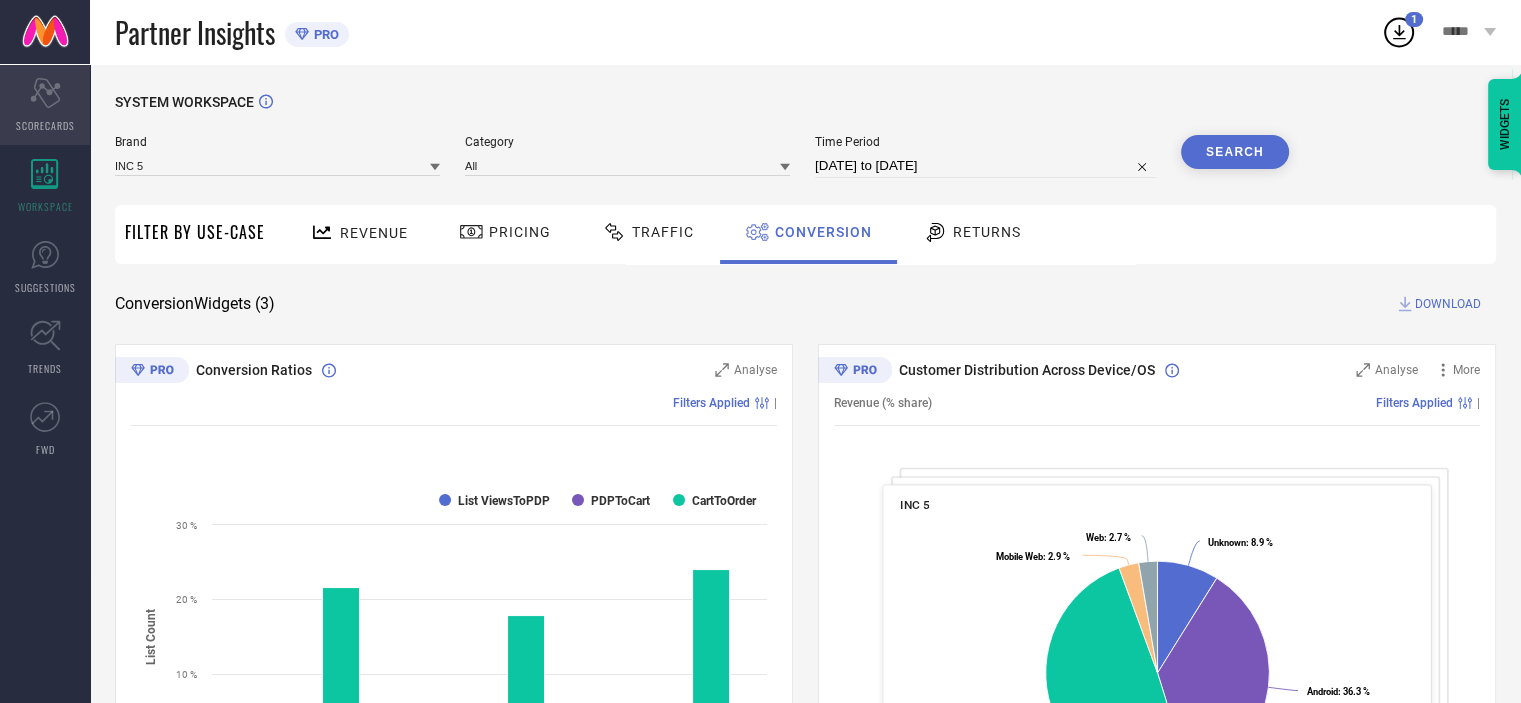 click on "Scorecard" 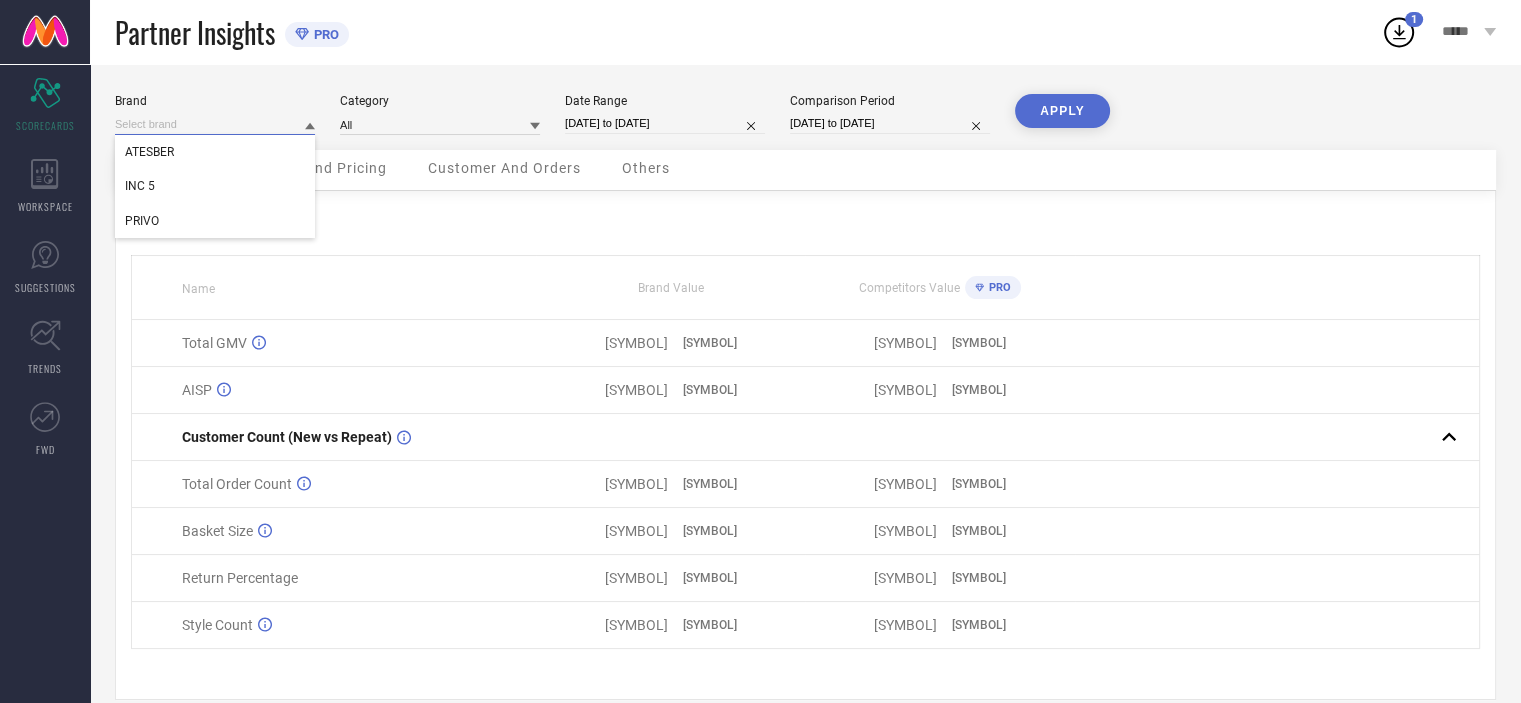 click at bounding box center (215, 124) 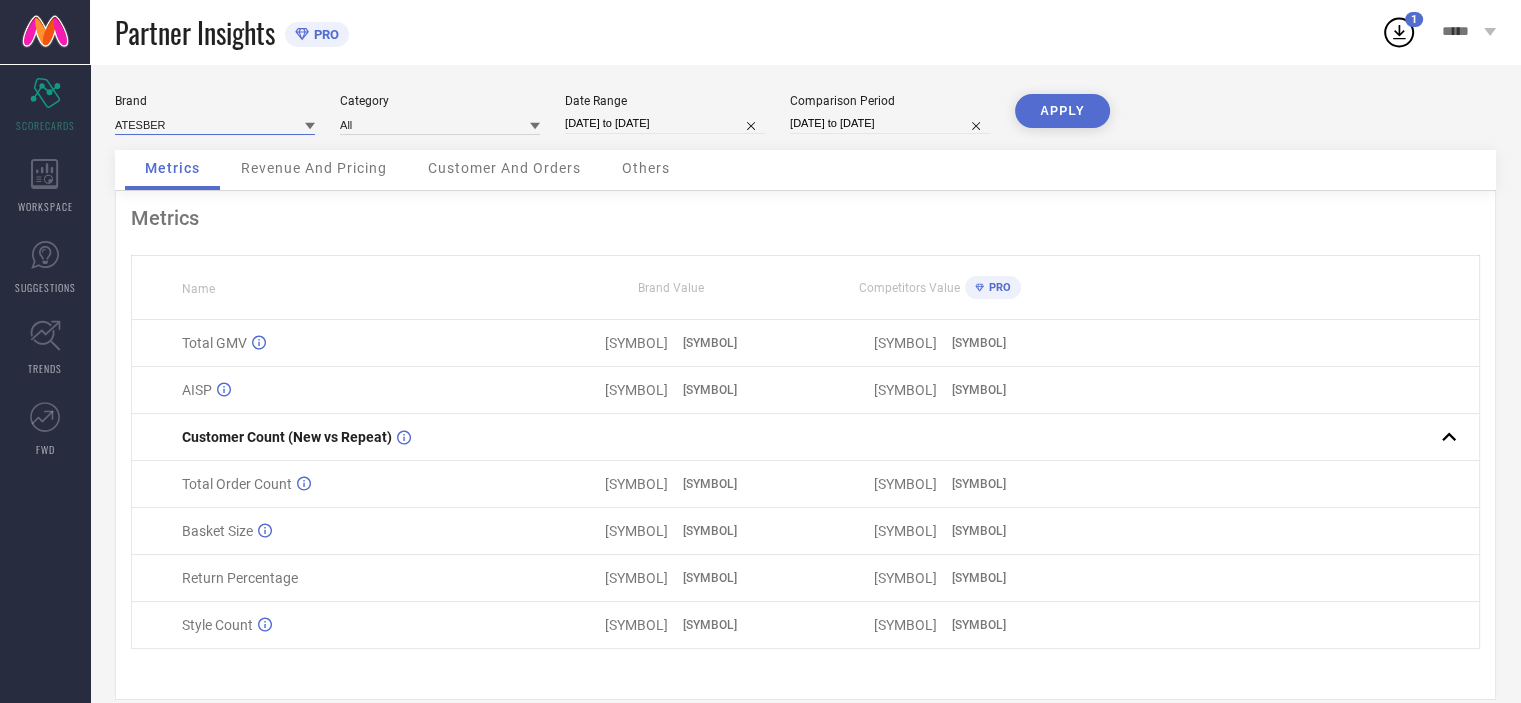 click at bounding box center [215, 124] 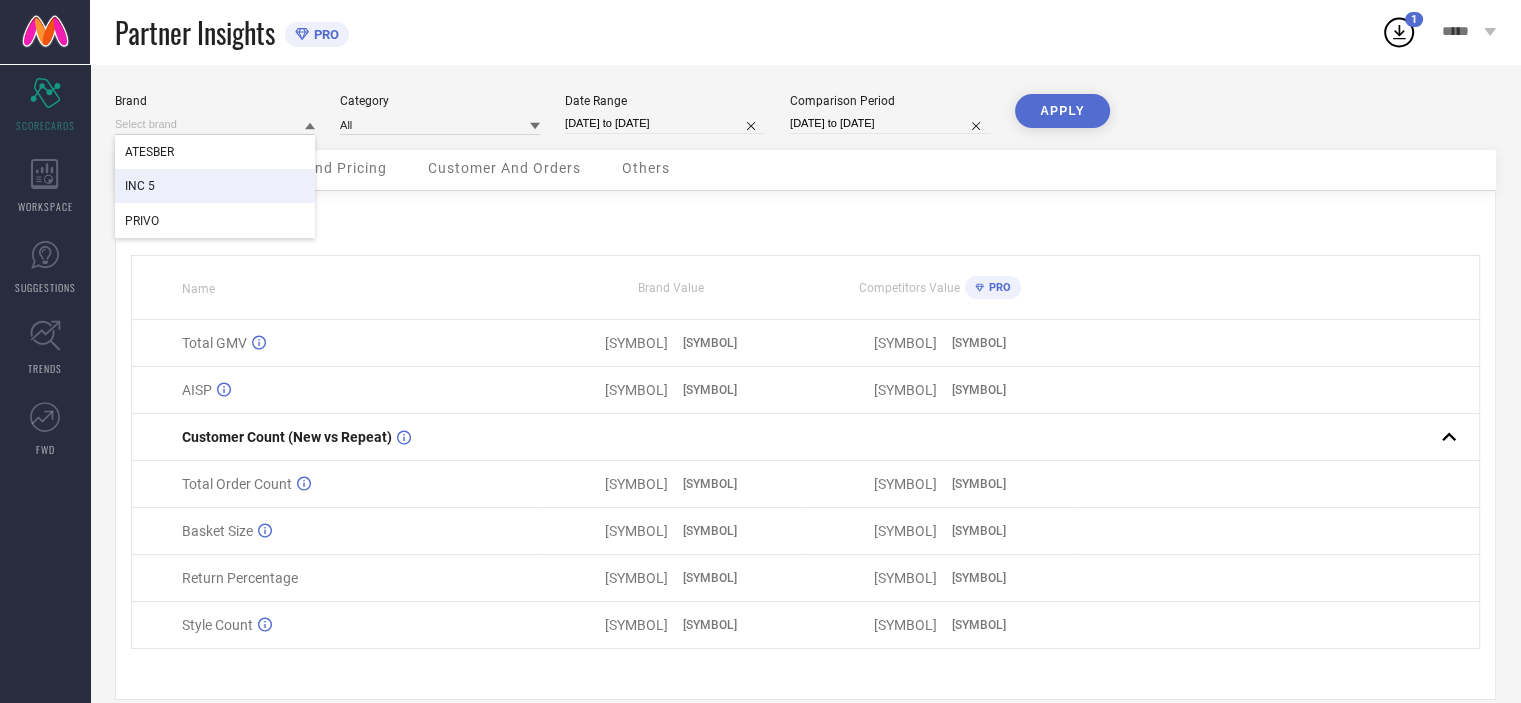 click on "INC 5" at bounding box center [215, 186] 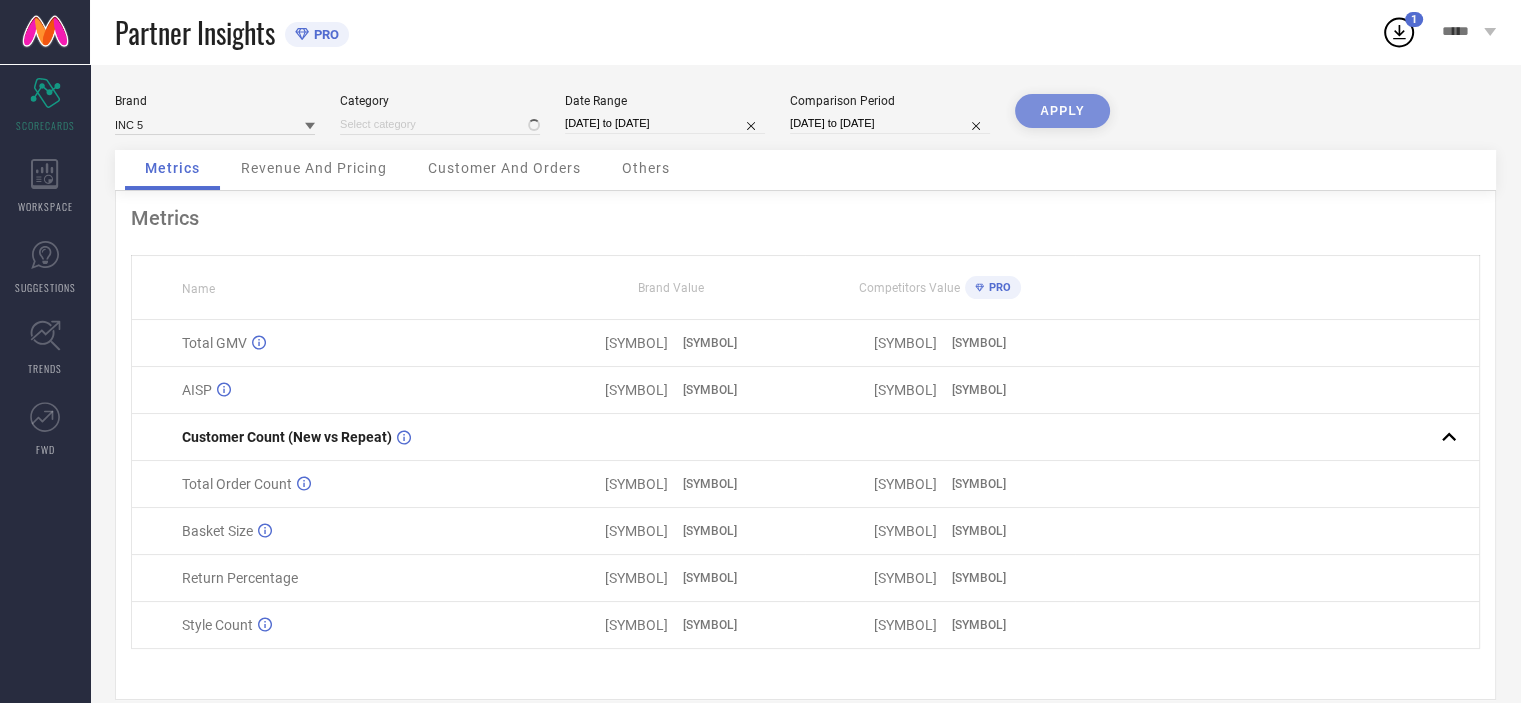 type on "All" 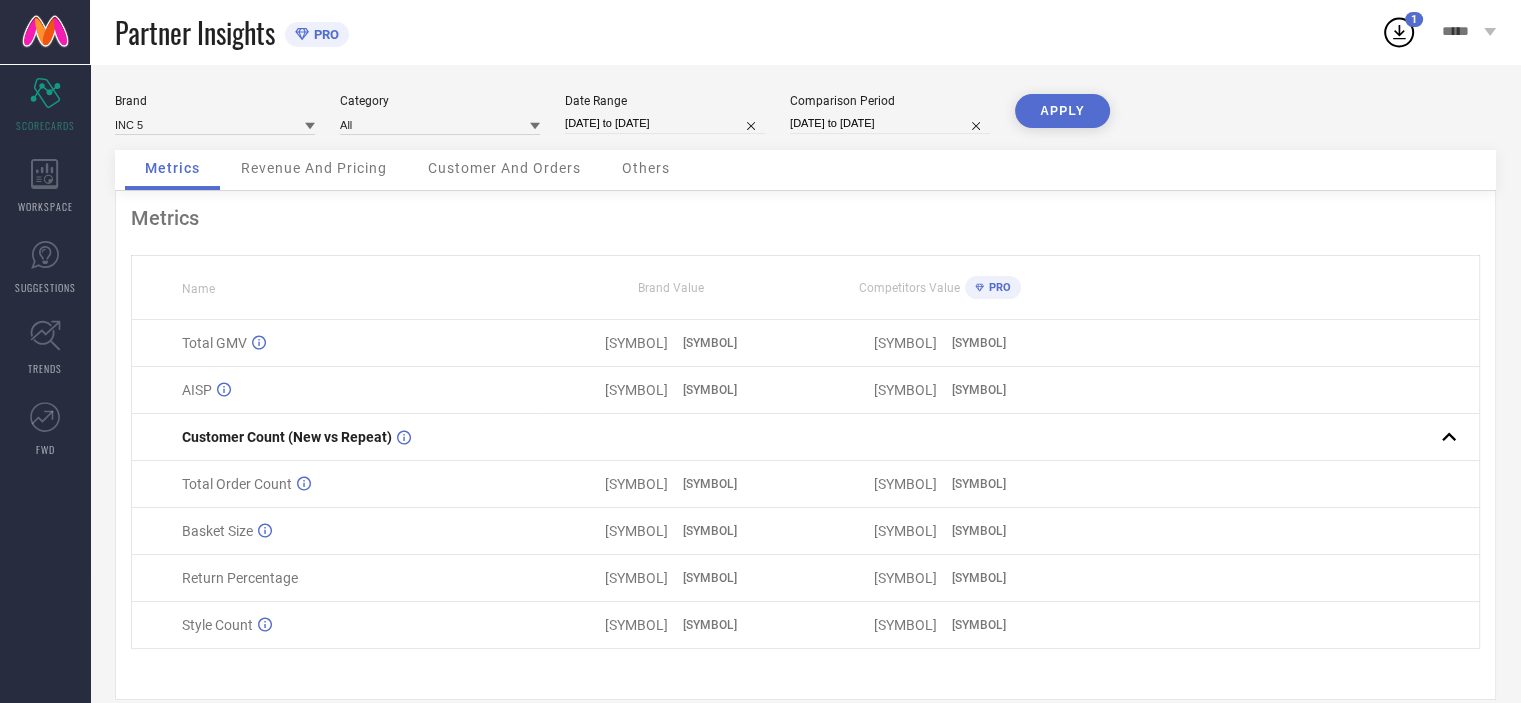 select on "6" 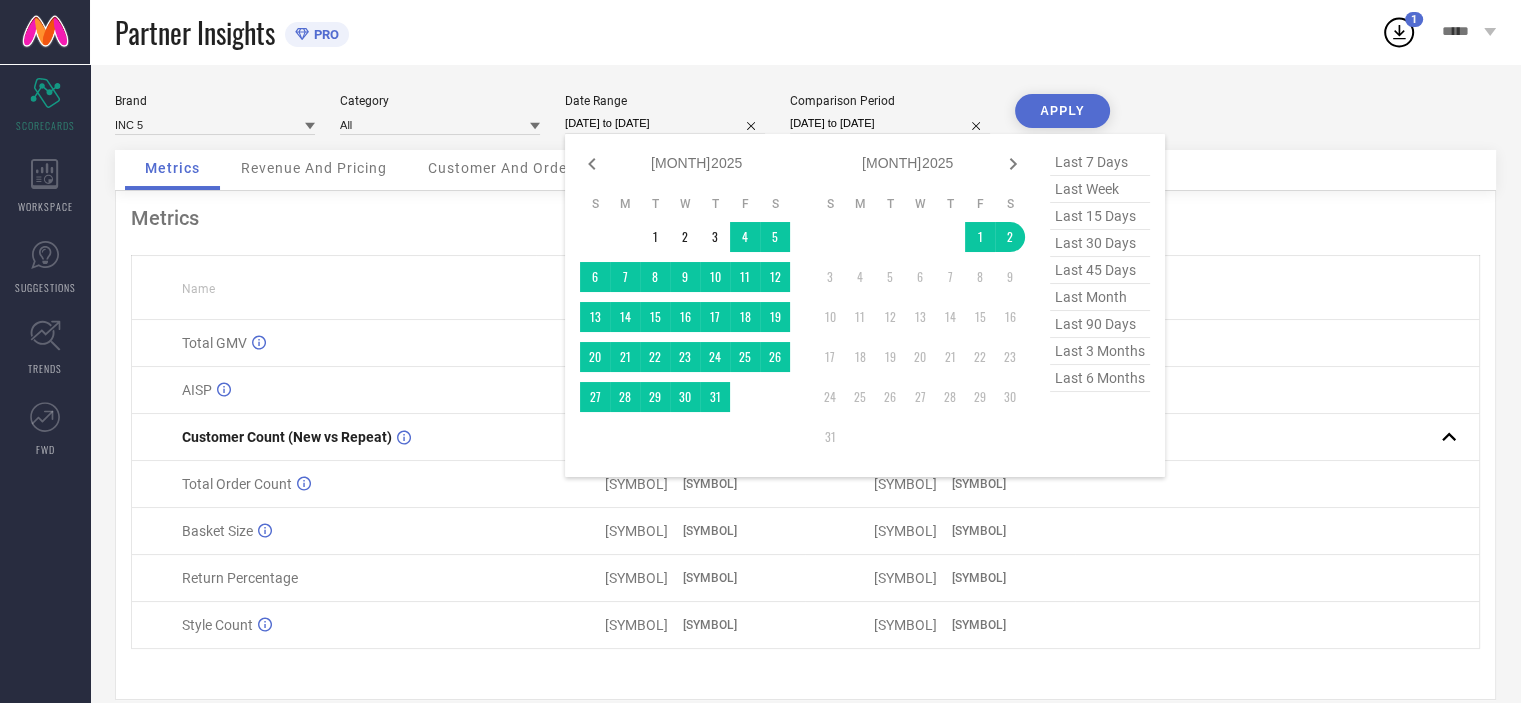 click on "[DATE] to [DATE]" at bounding box center (665, 123) 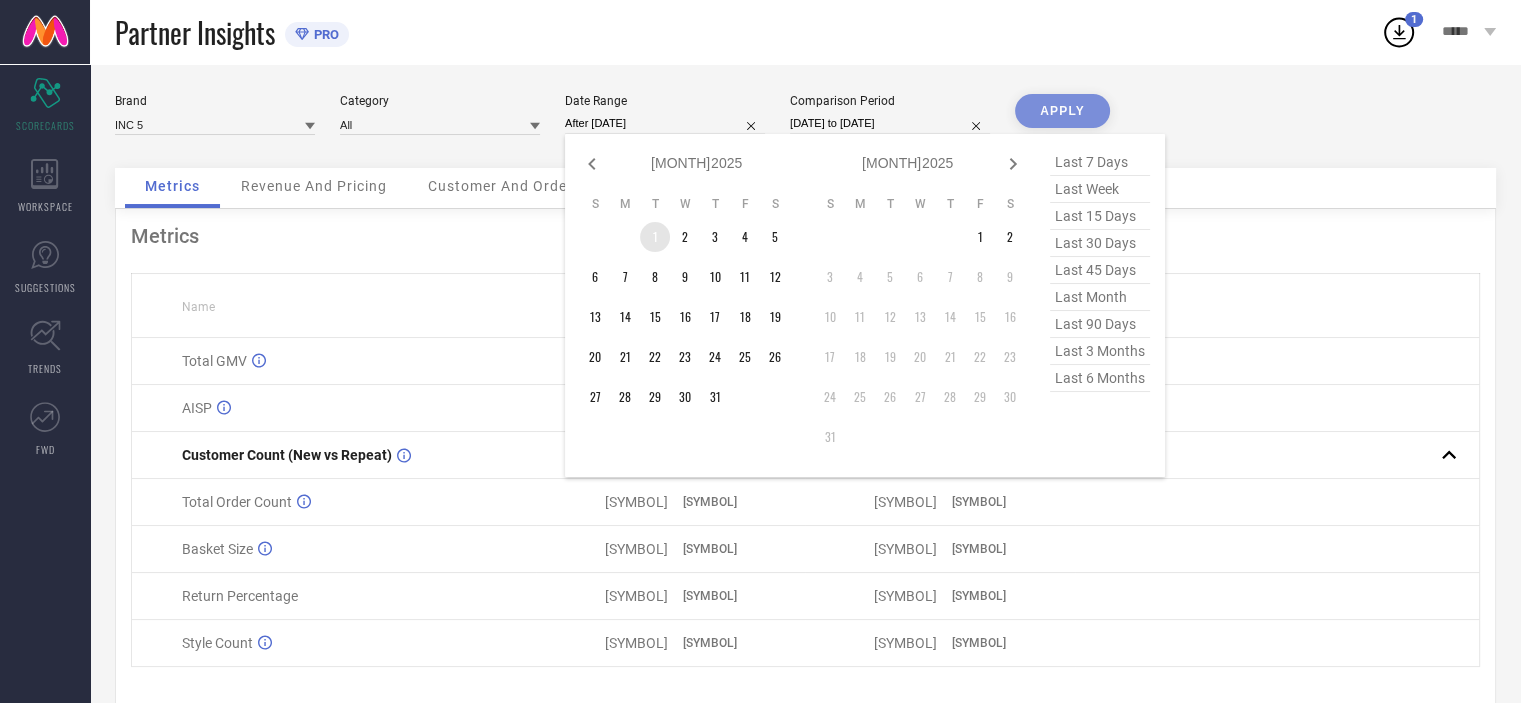 click on "1" at bounding box center (655, 237) 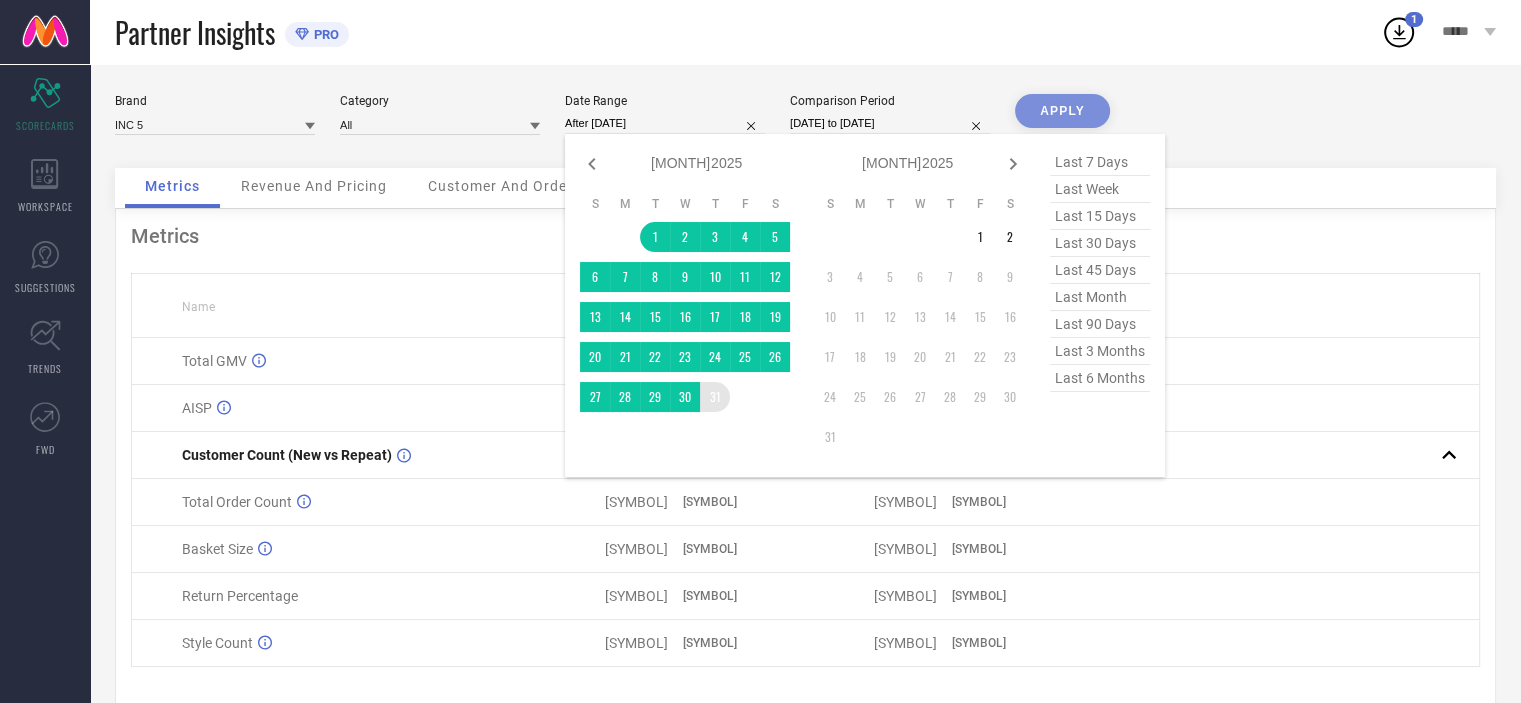 type on "[DATE] to [DATE]" 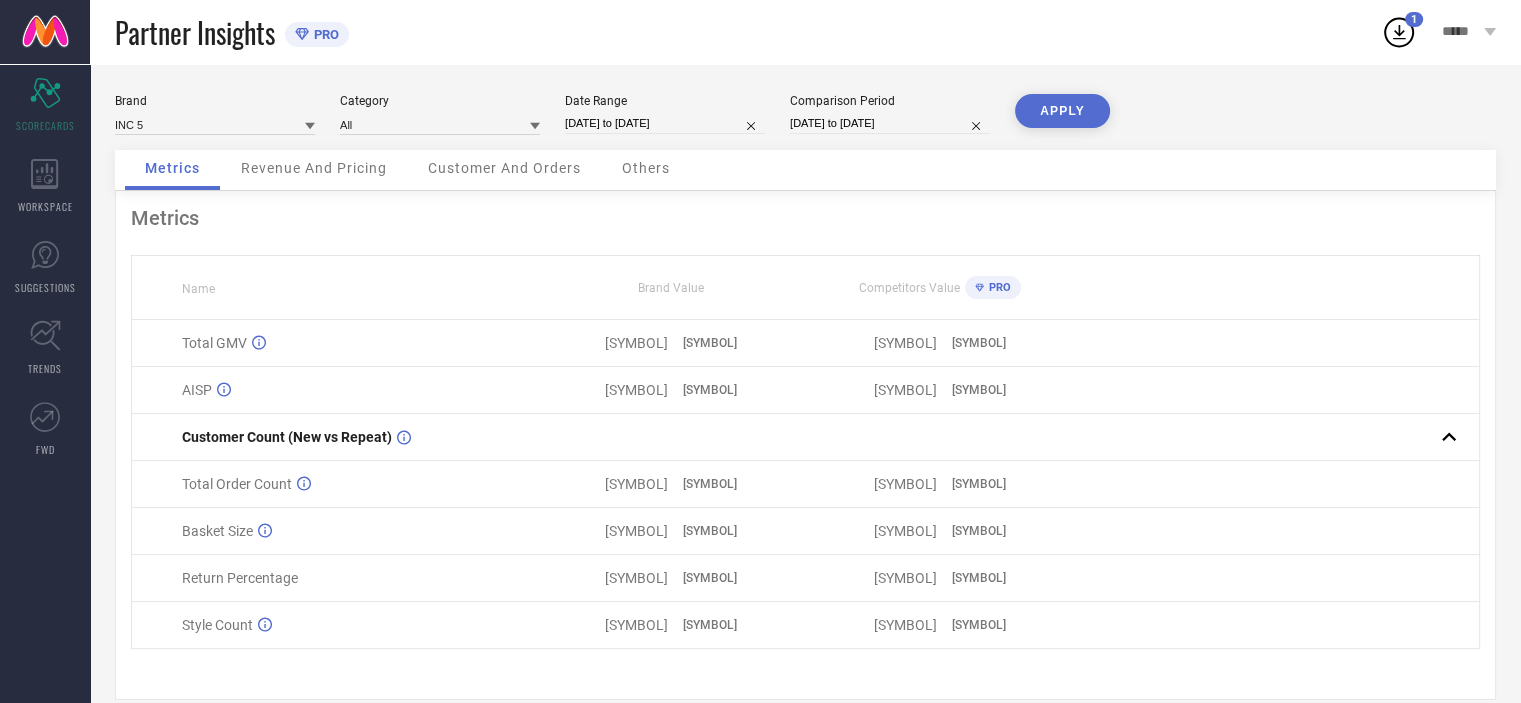 click on "[DATE] to [DATE]" at bounding box center (890, 123) 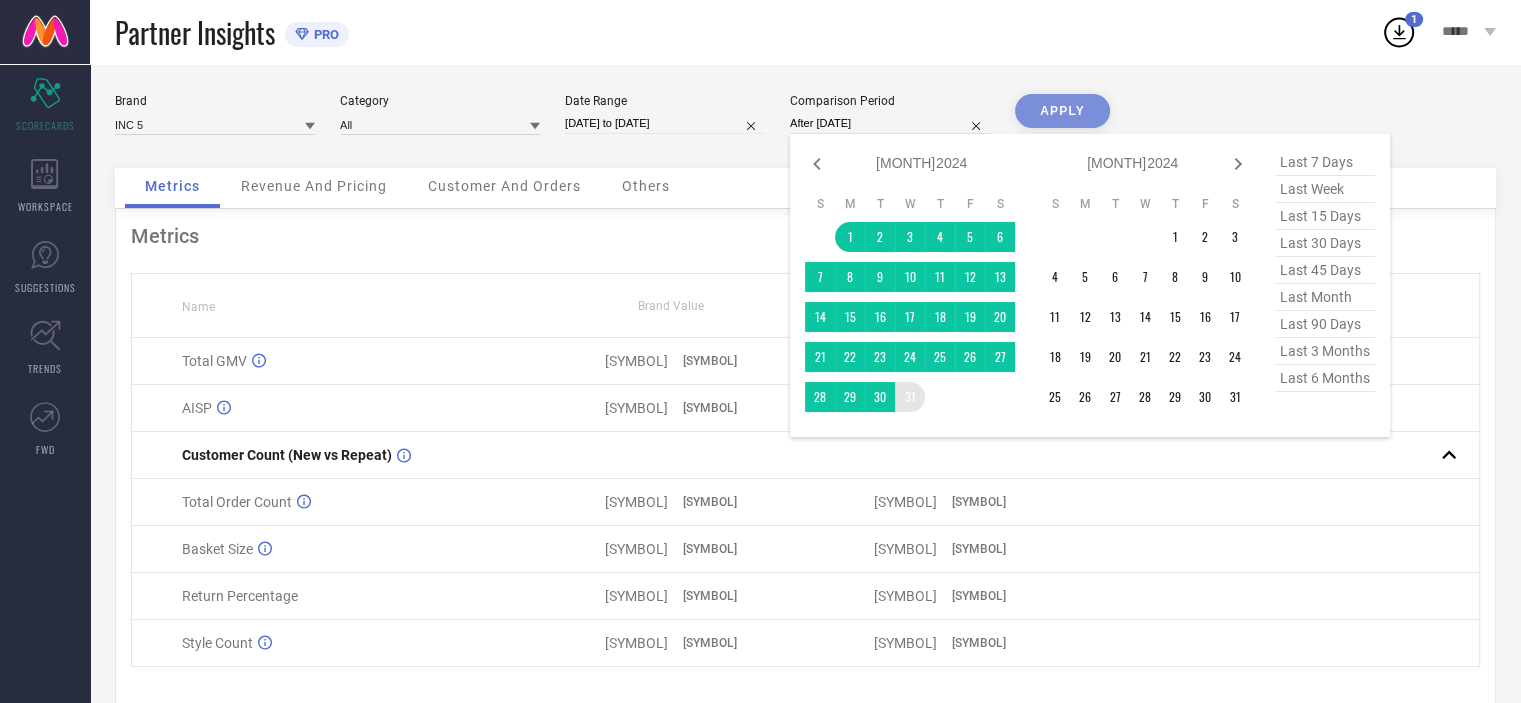 drag, startPoint x: 843, startPoint y: 235, endPoint x: 914, endPoint y: 408, distance: 187.00267 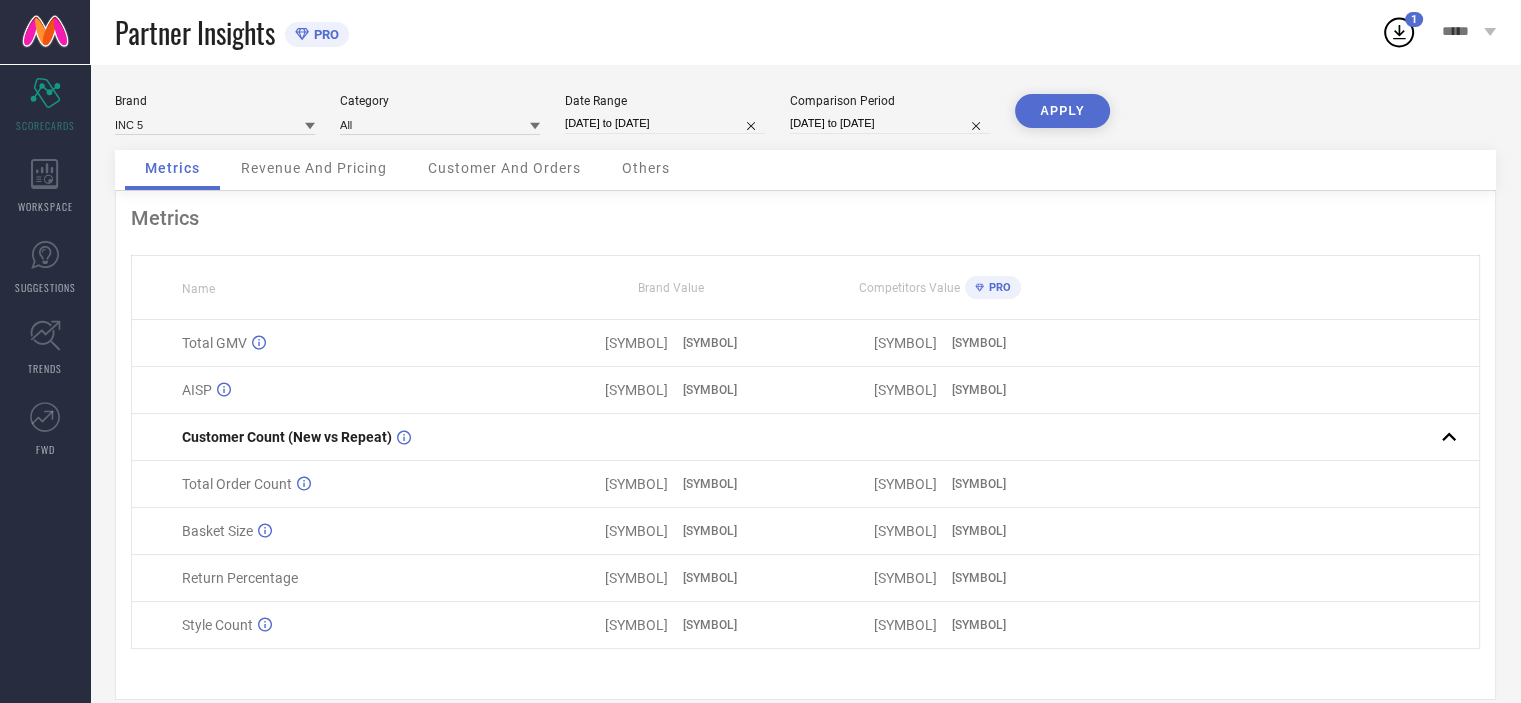click on "APPLY" at bounding box center [1062, 111] 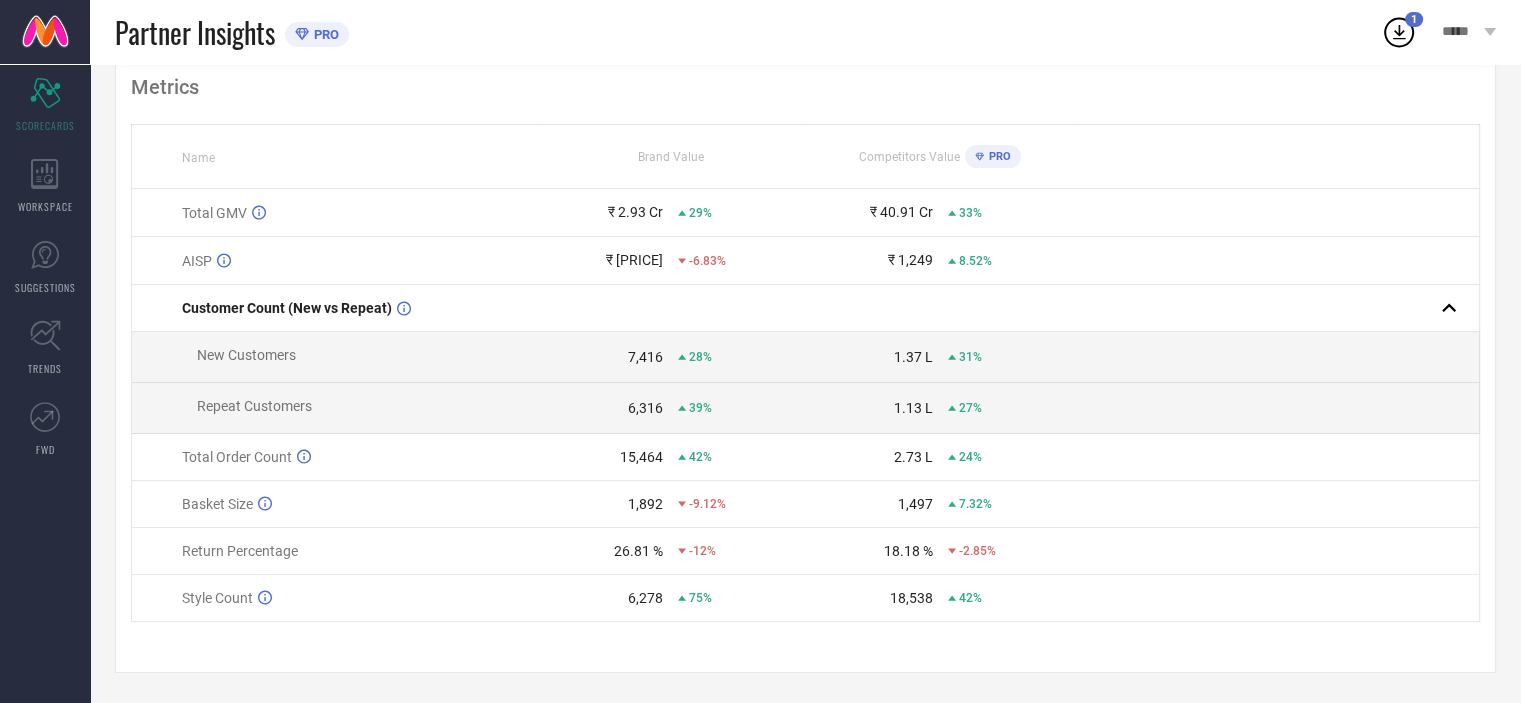 scroll, scrollTop: 0, scrollLeft: 0, axis: both 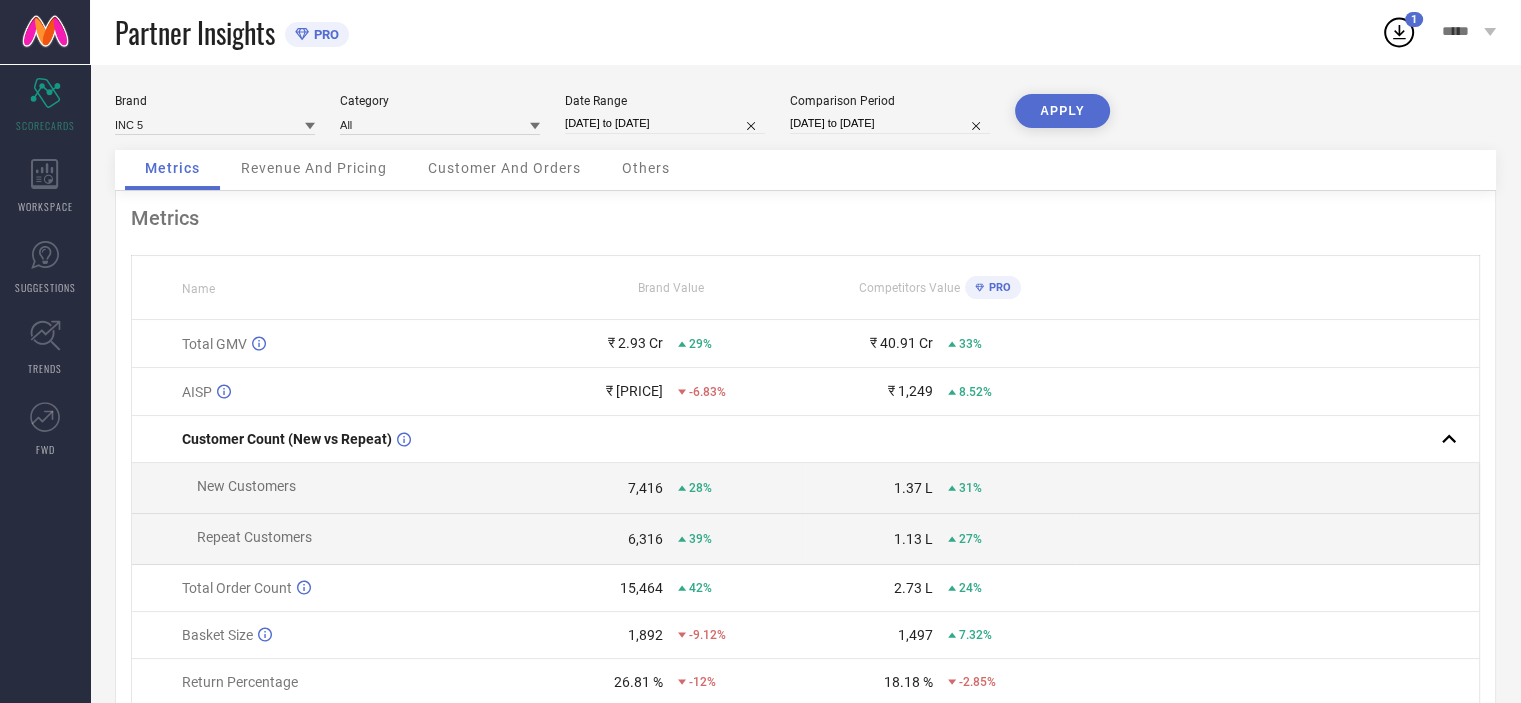 select on "6" 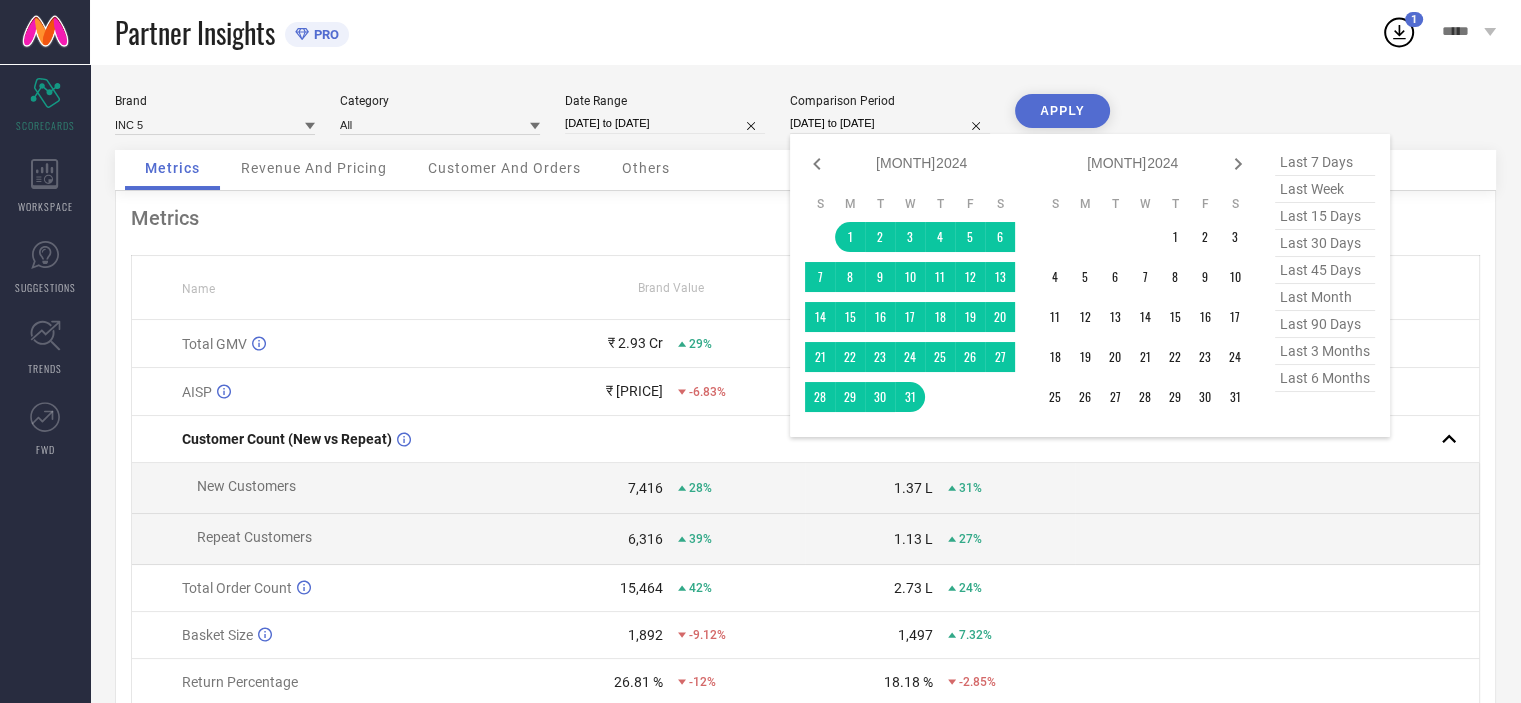 click on "[DATE] to [DATE]" at bounding box center (890, 123) 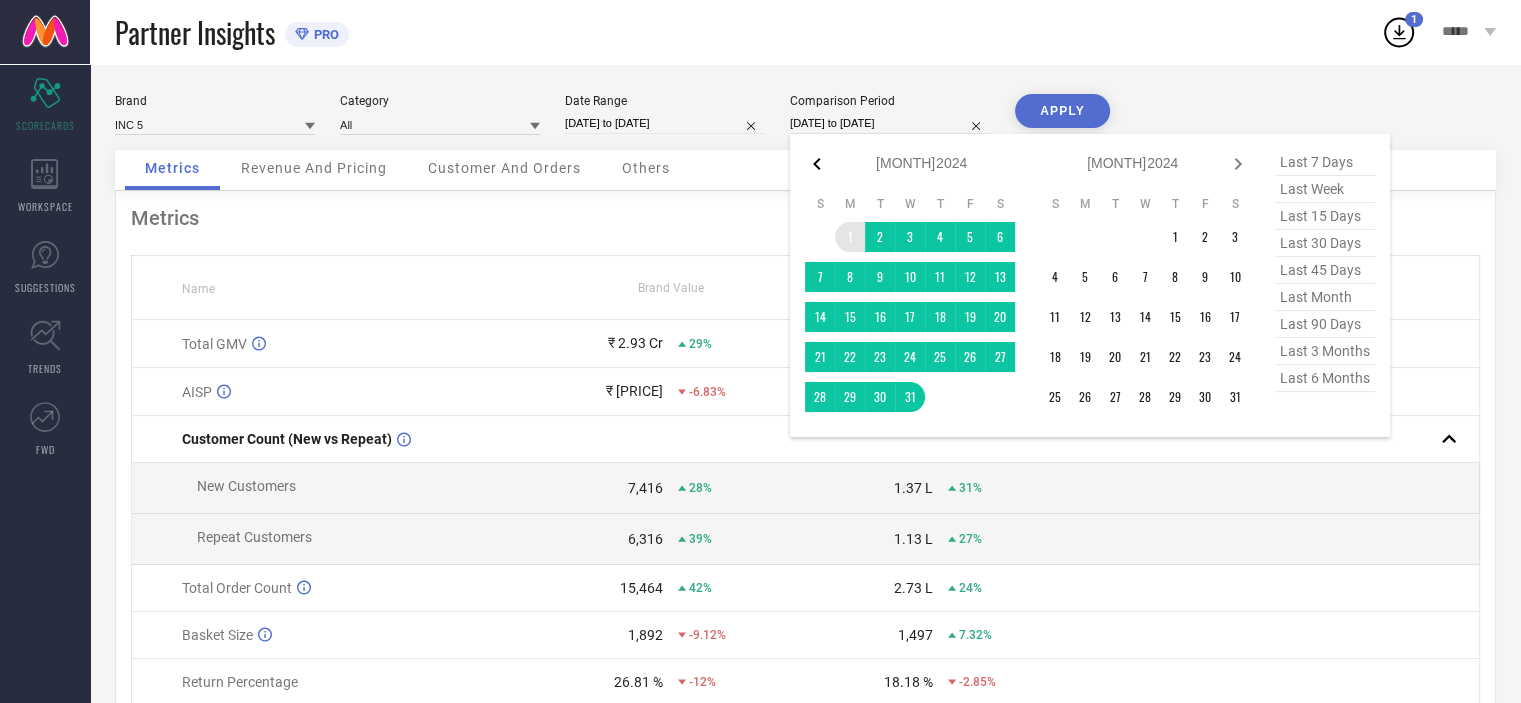 click 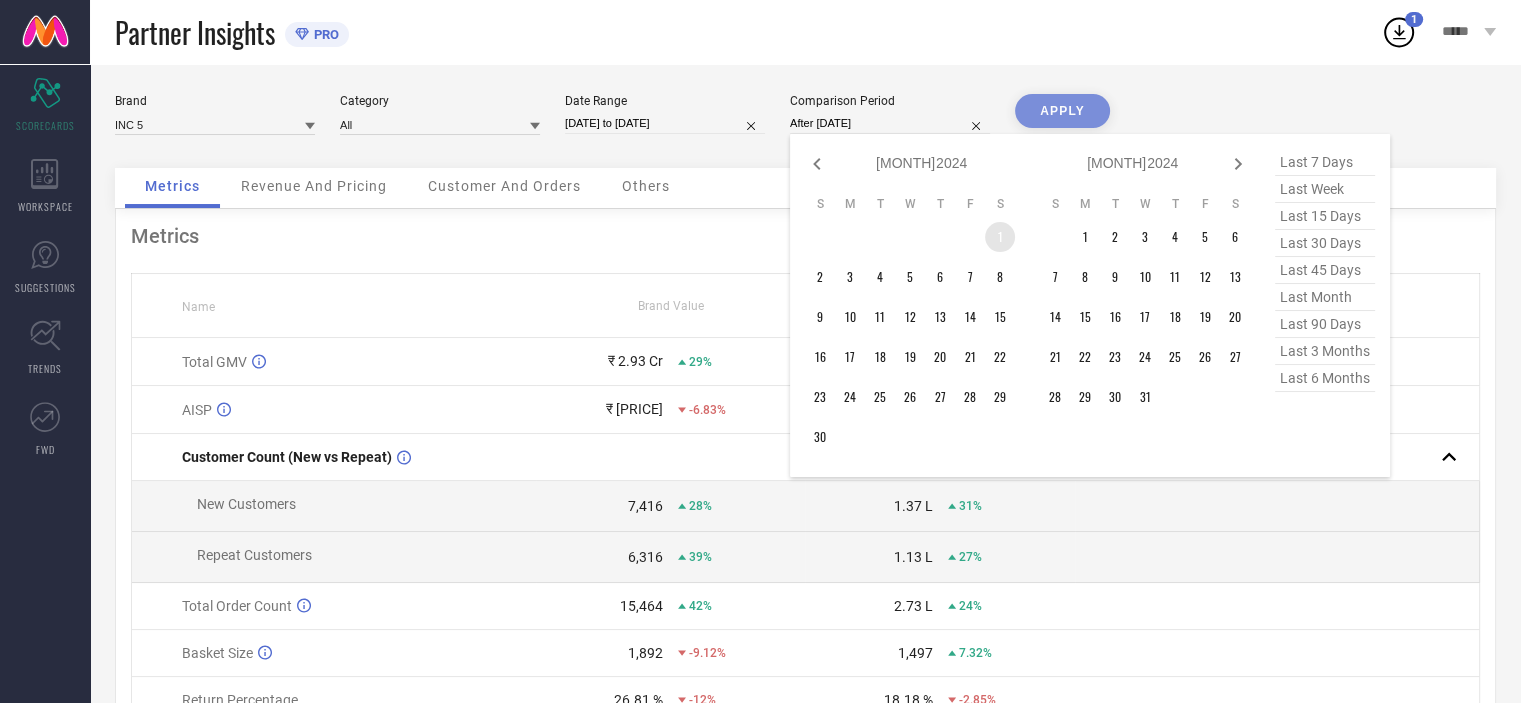 click on "1" at bounding box center (1000, 237) 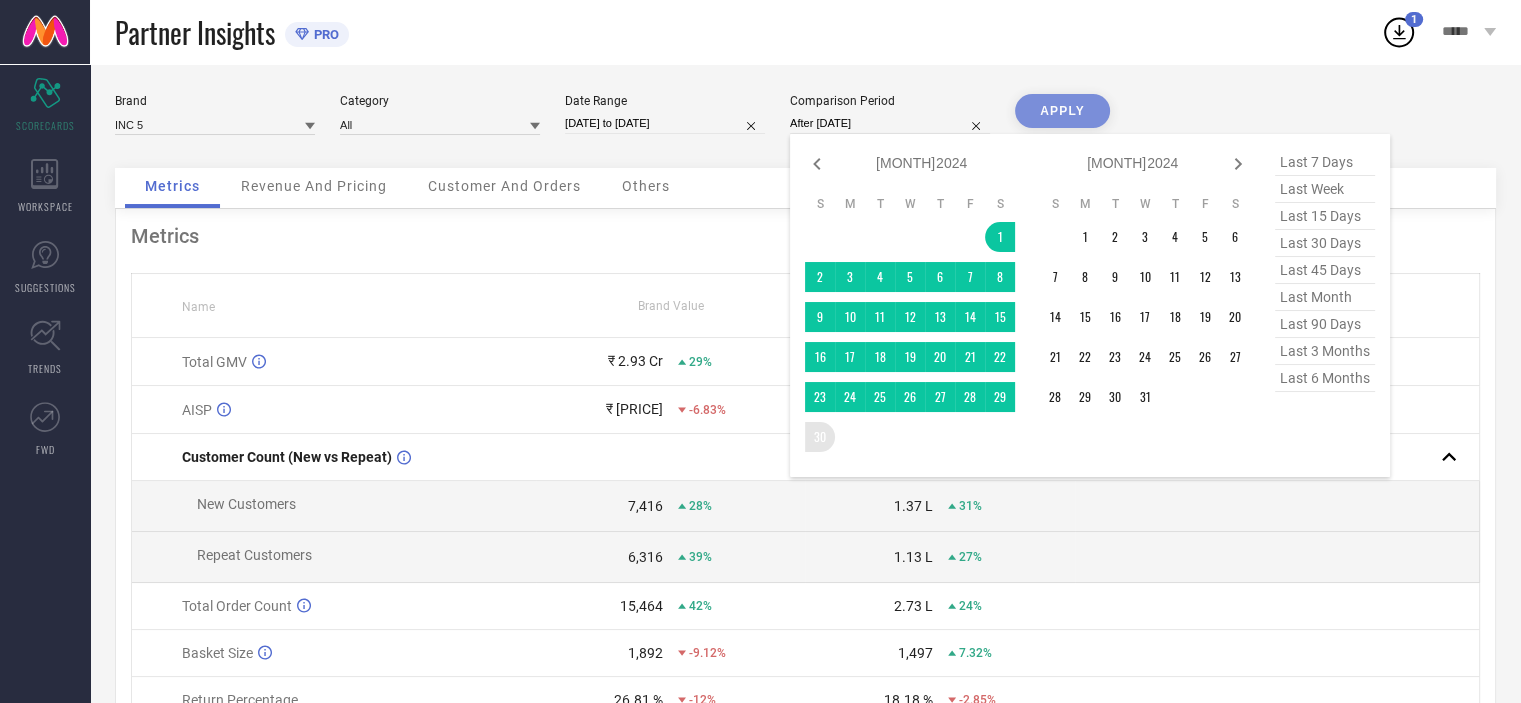 type on "[DATE] to [DATE]" 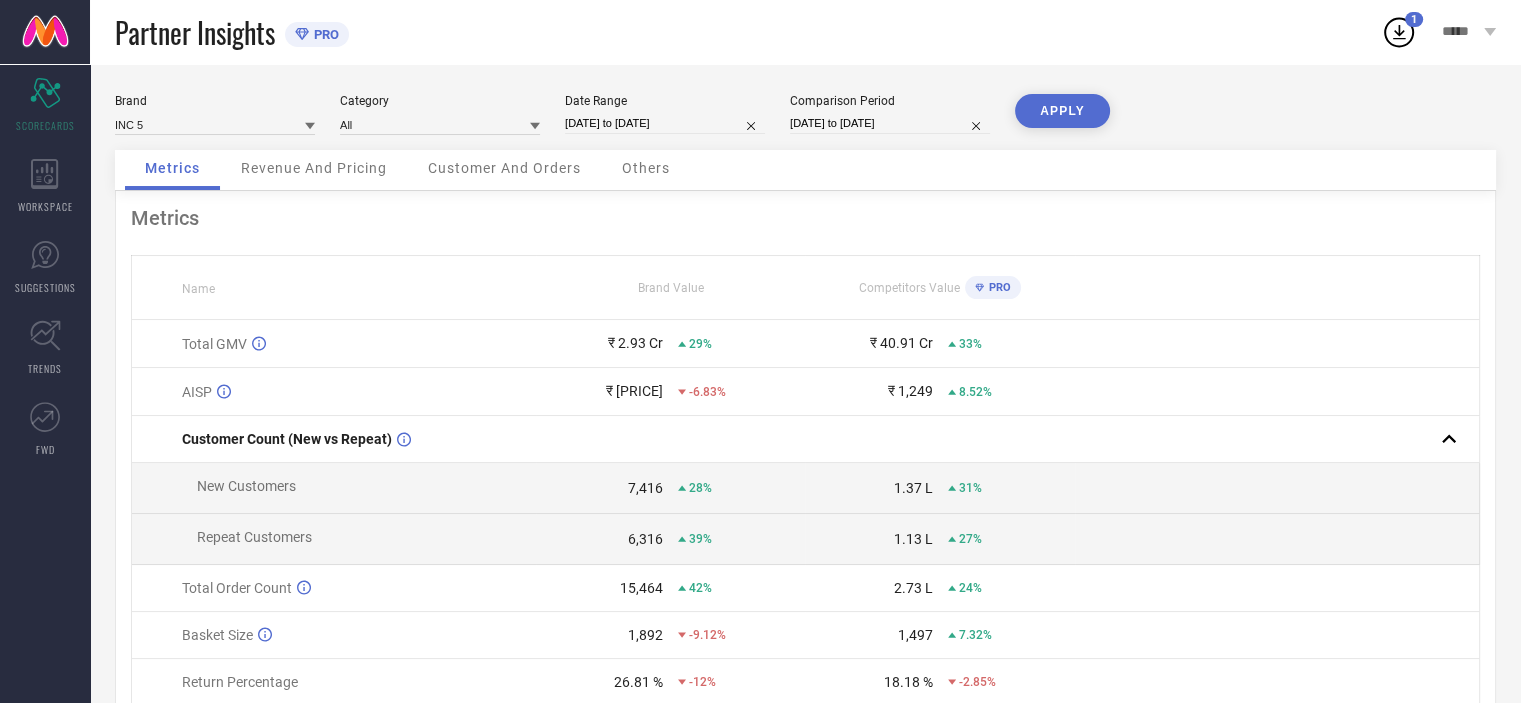 click on "APPLY" at bounding box center [1062, 111] 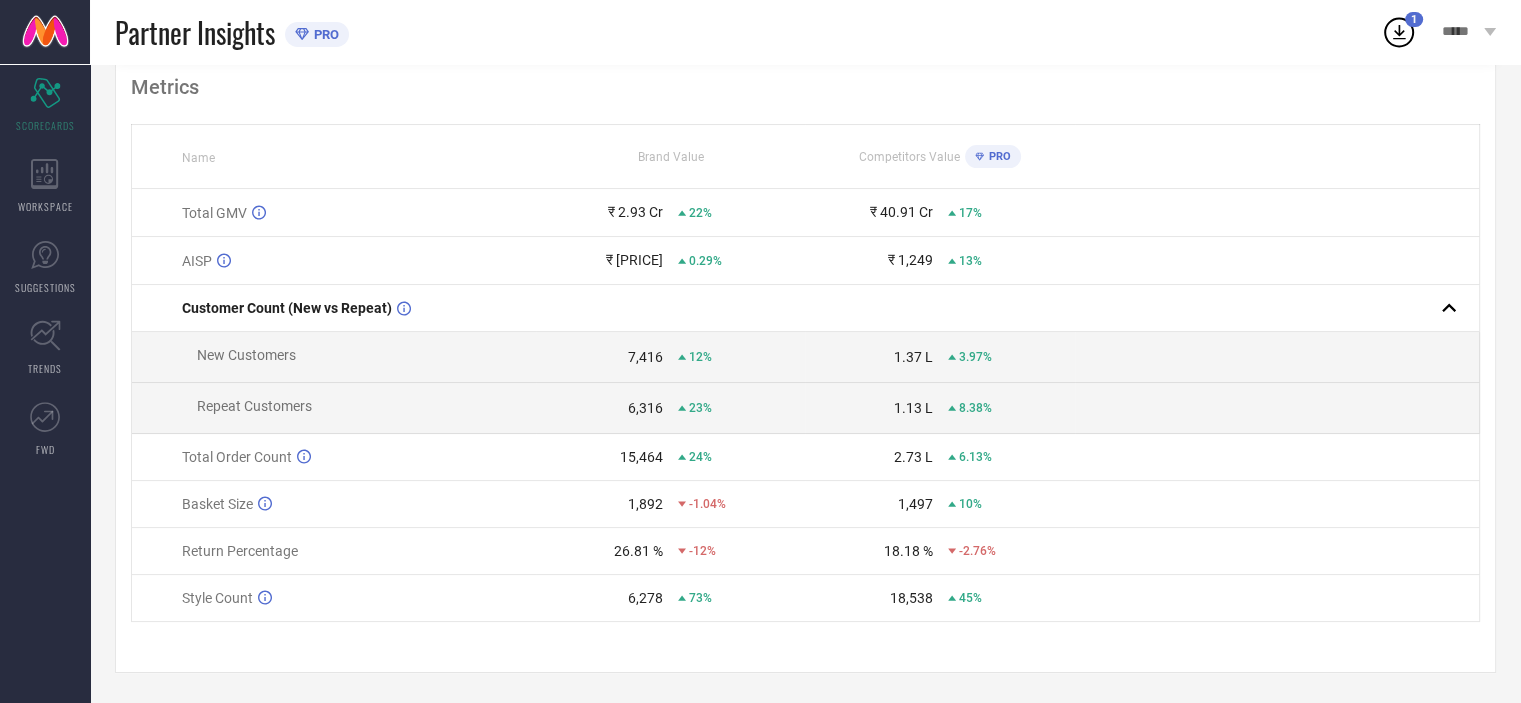 scroll, scrollTop: 136, scrollLeft: 0, axis: vertical 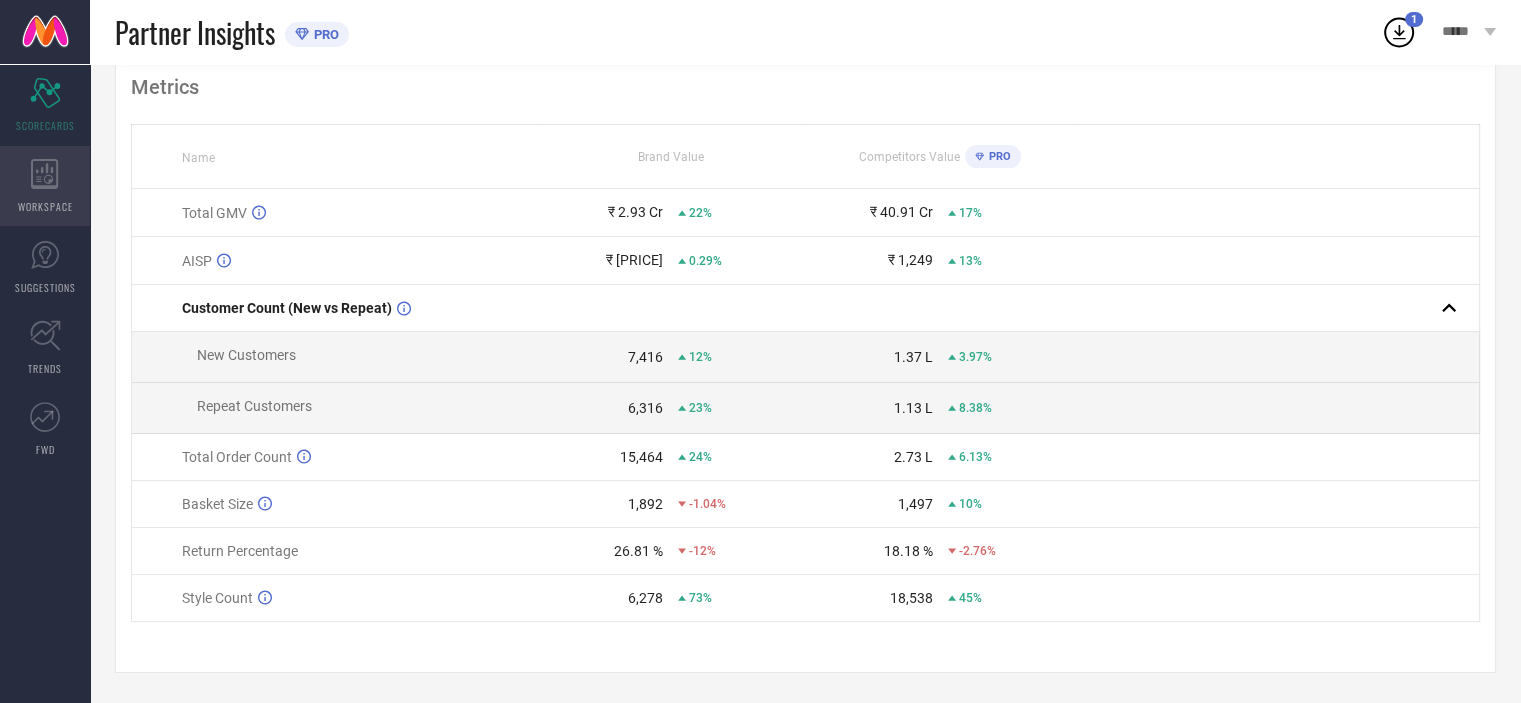 click 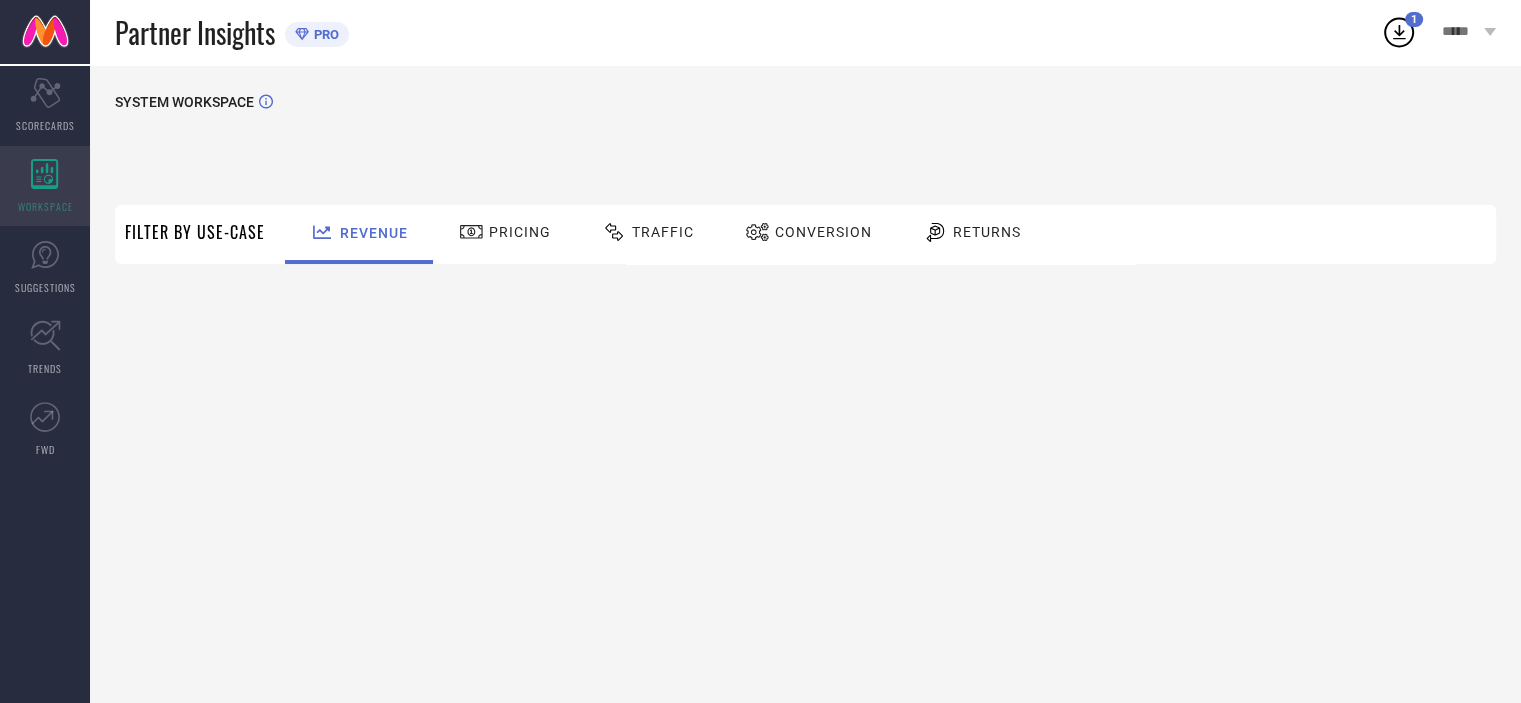scroll, scrollTop: 0, scrollLeft: 0, axis: both 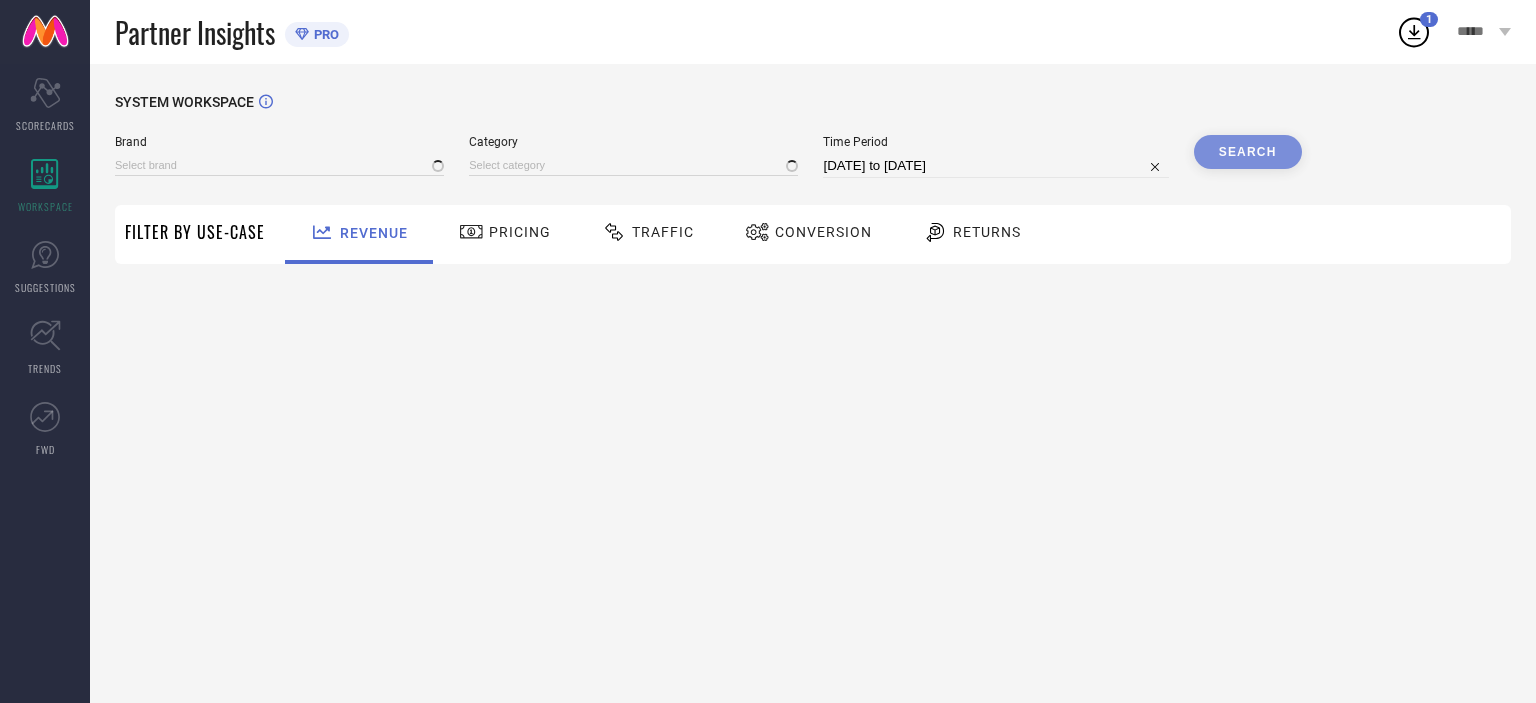 type on "ATESBER" 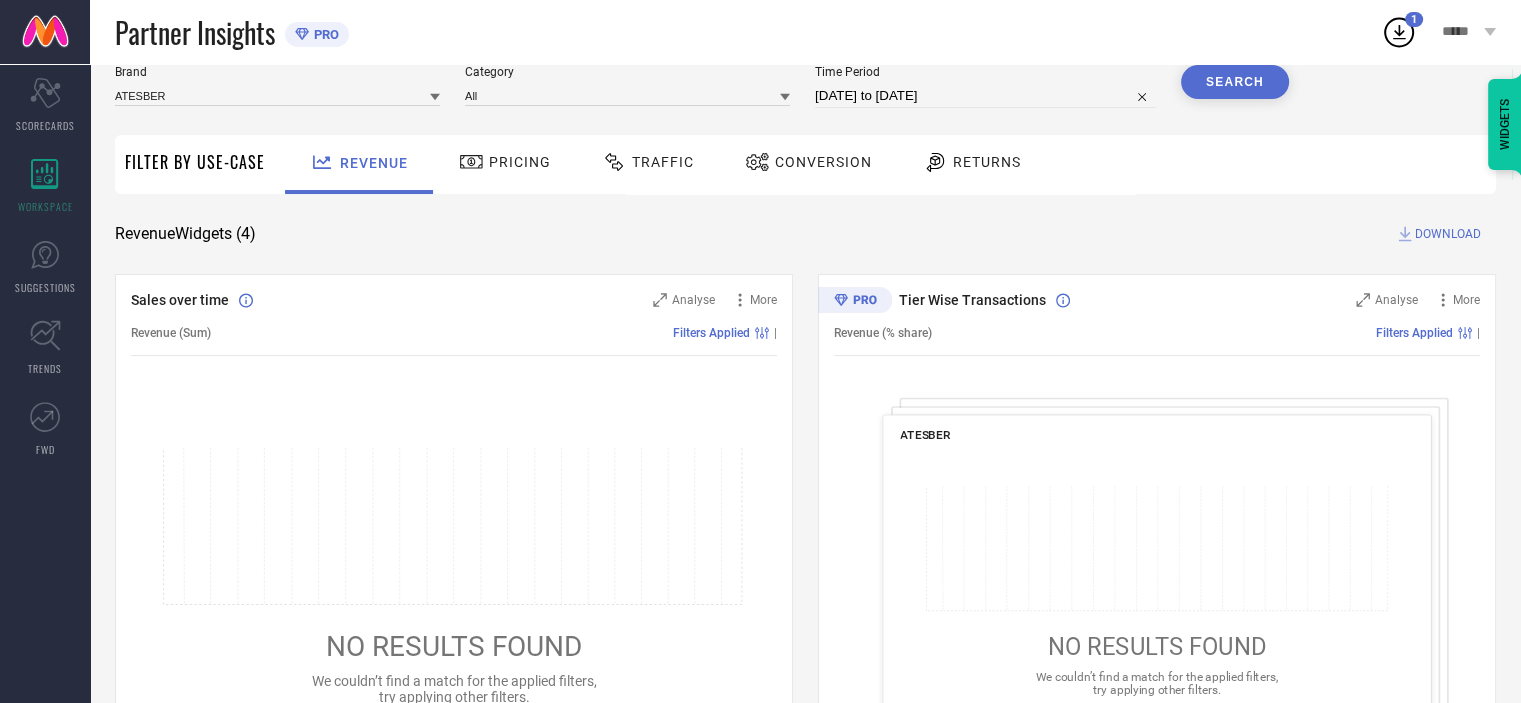 scroll, scrollTop: 0, scrollLeft: 0, axis: both 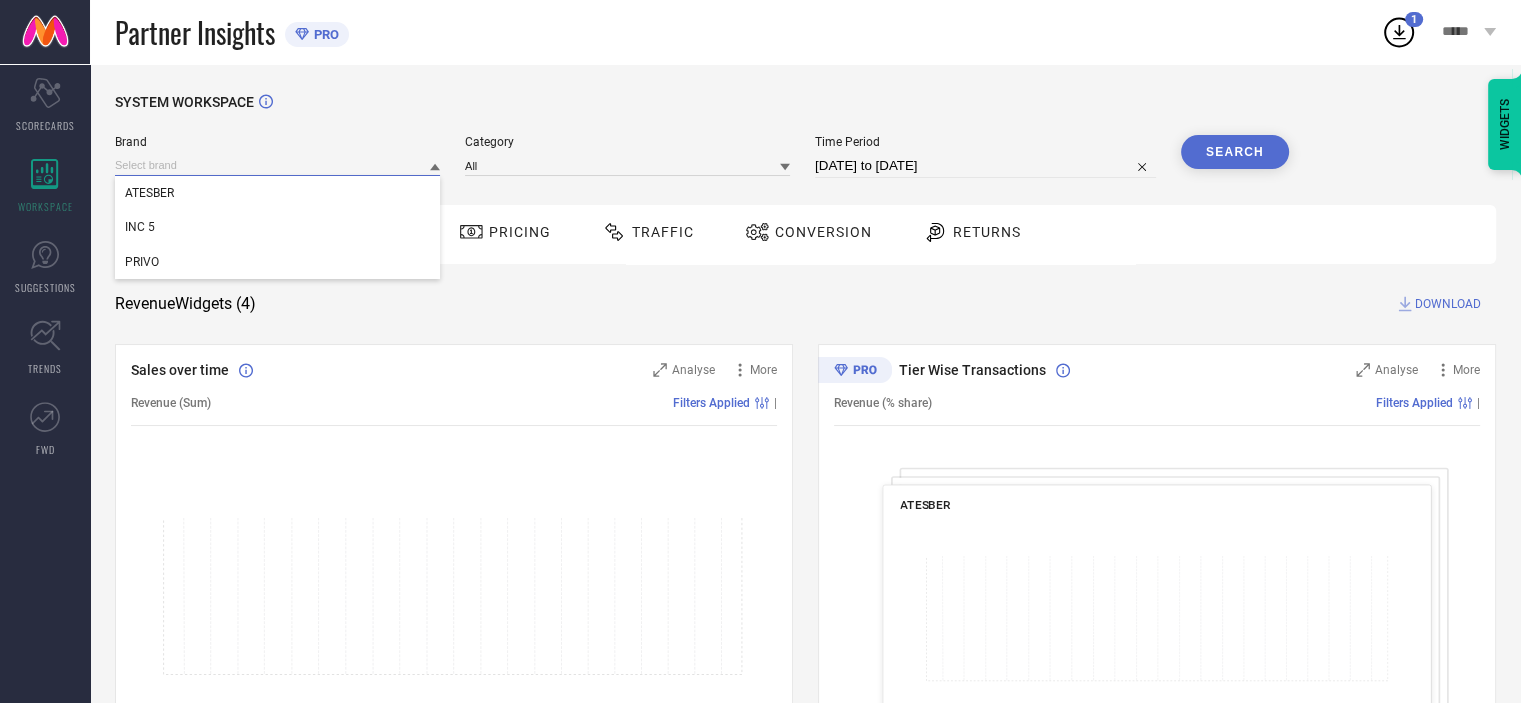 click at bounding box center [277, 165] 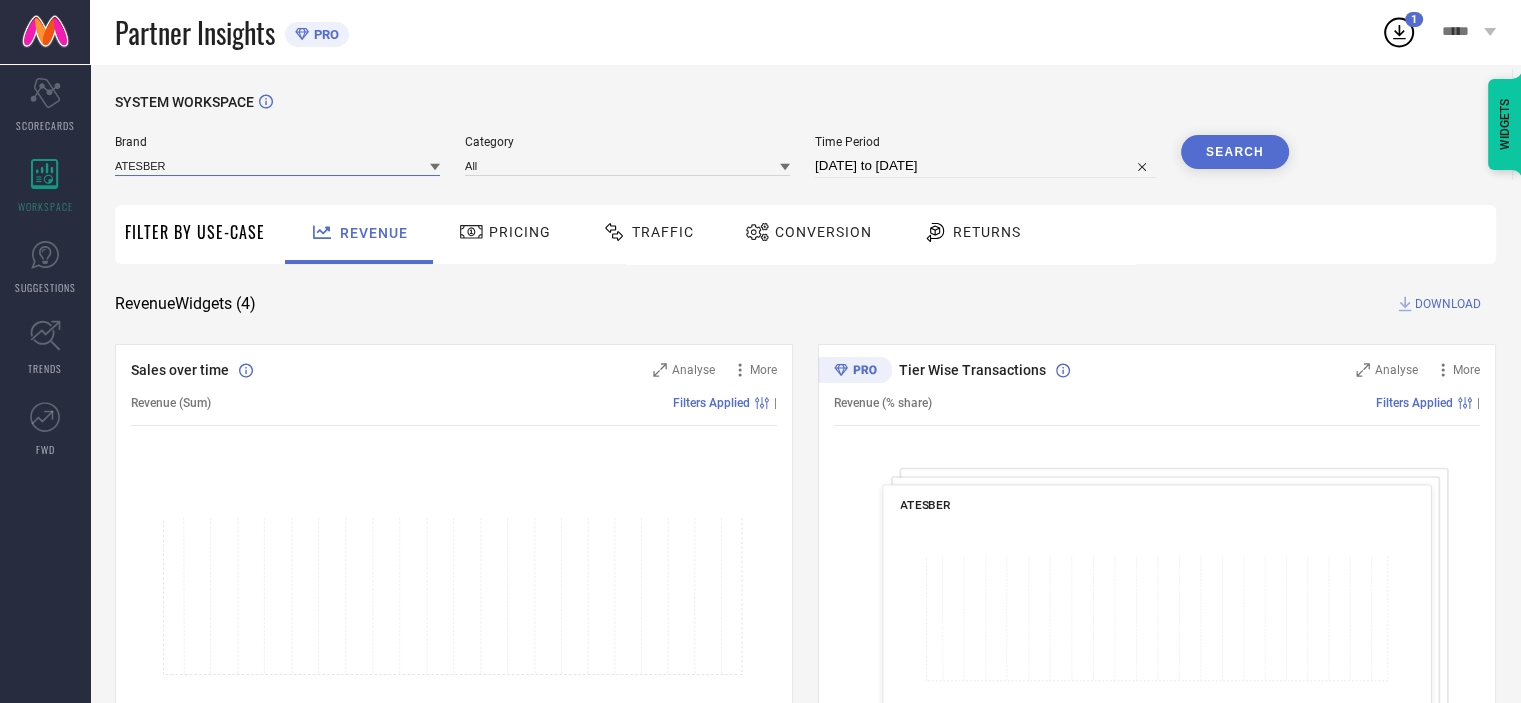 click at bounding box center [277, 165] 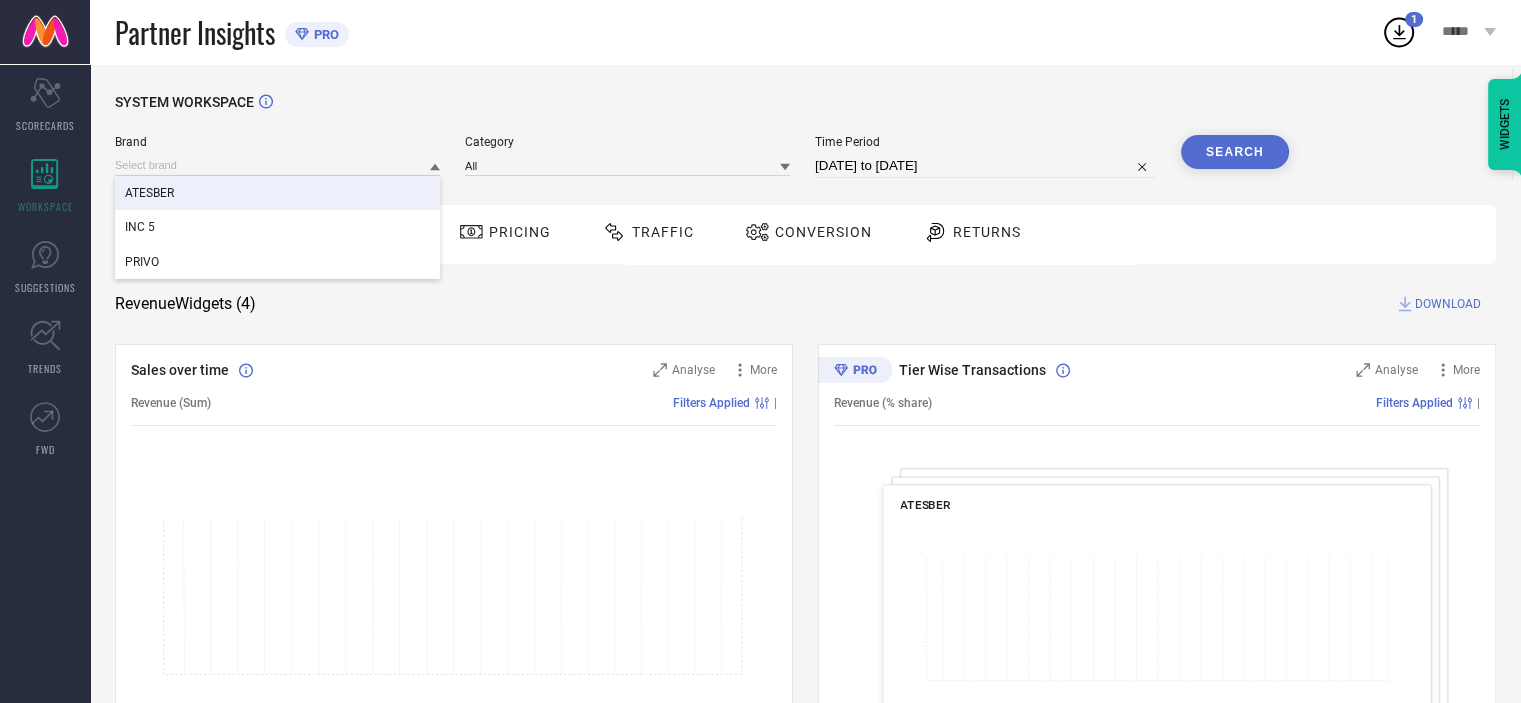 click on "ATESBER" at bounding box center [277, 193] 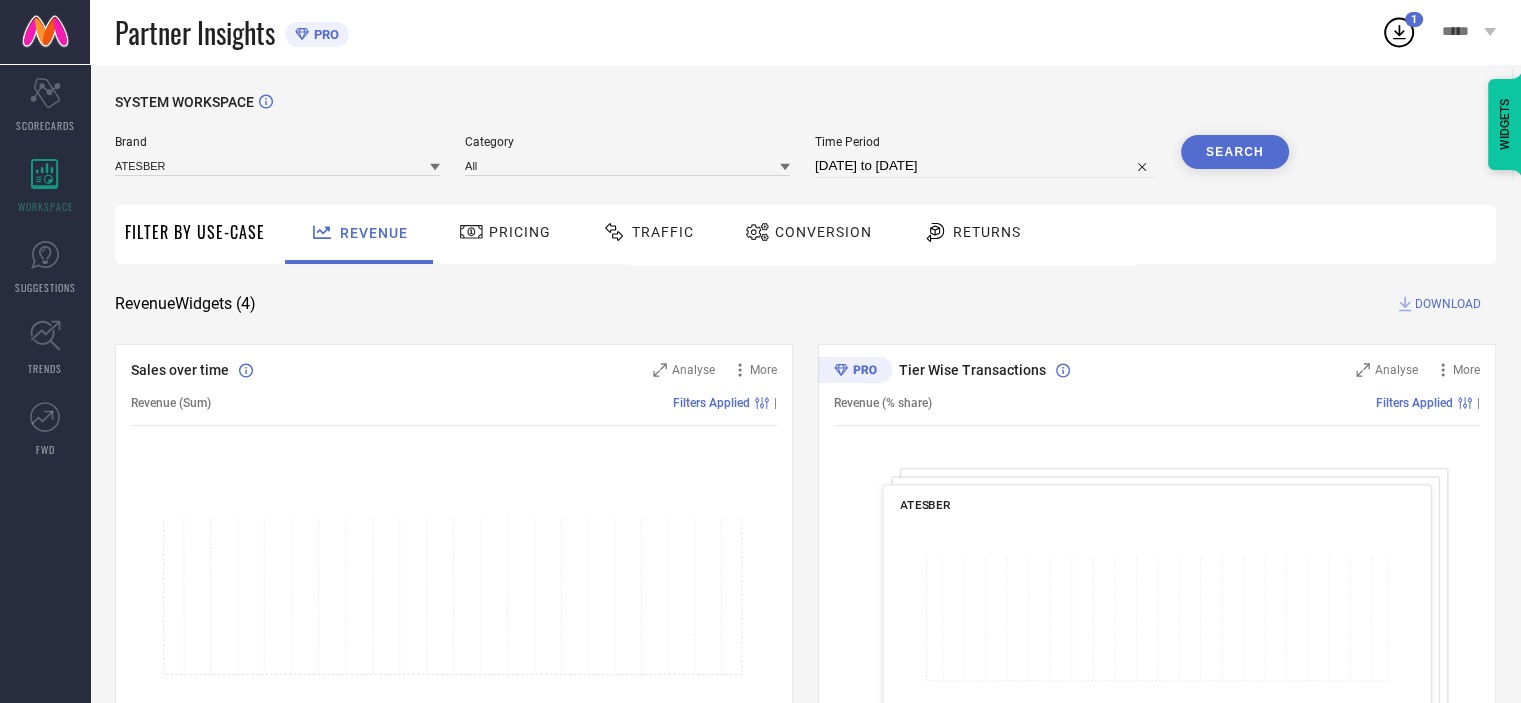 select on "6" 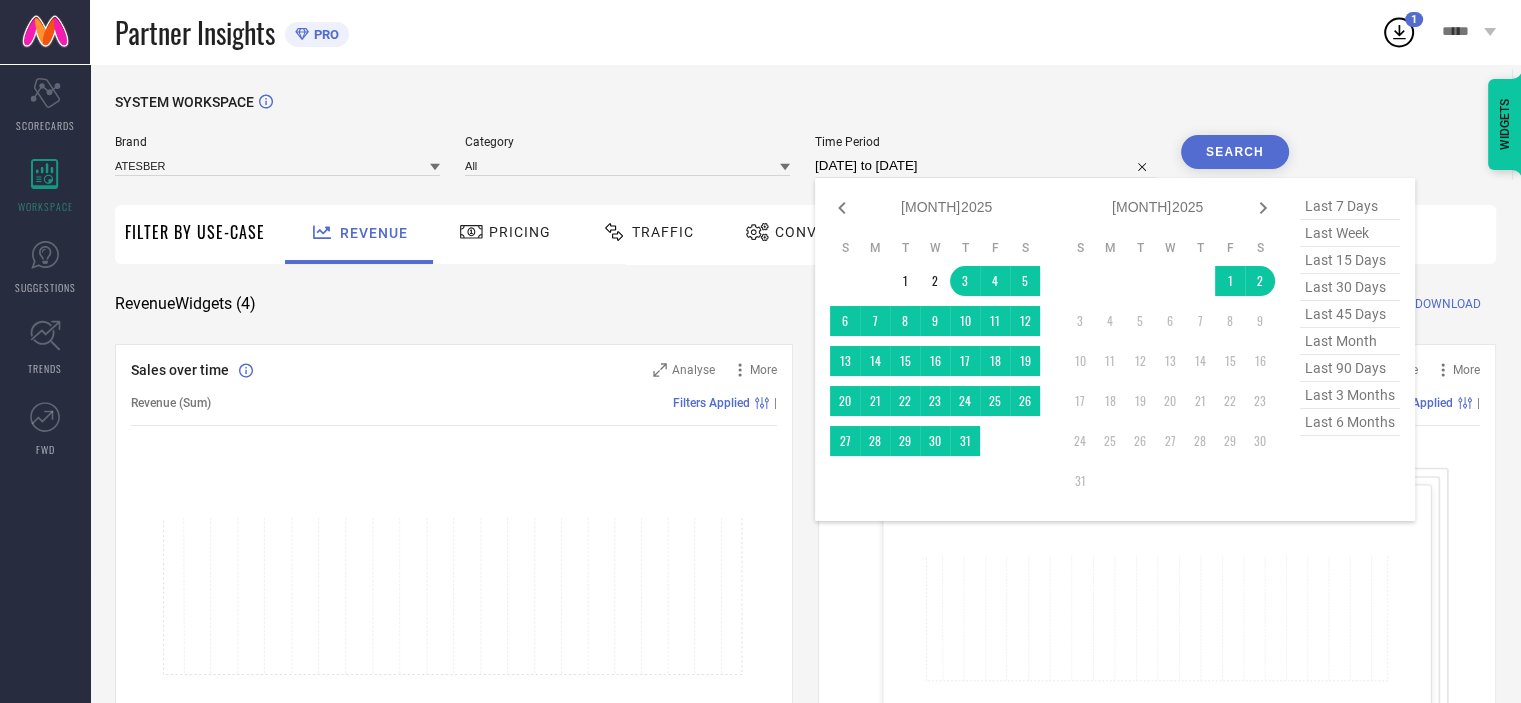 click on "[DATE] to [DATE]" at bounding box center (985, 166) 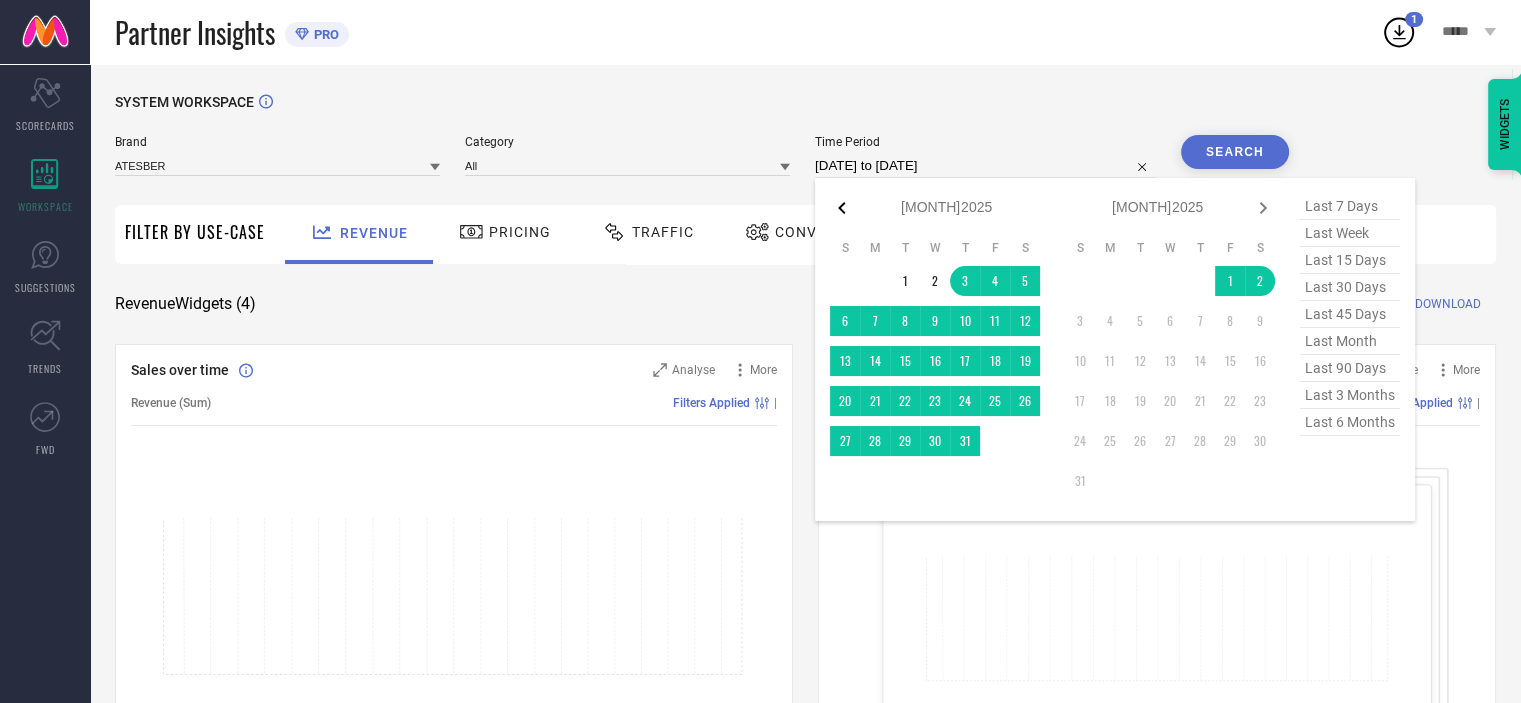 click 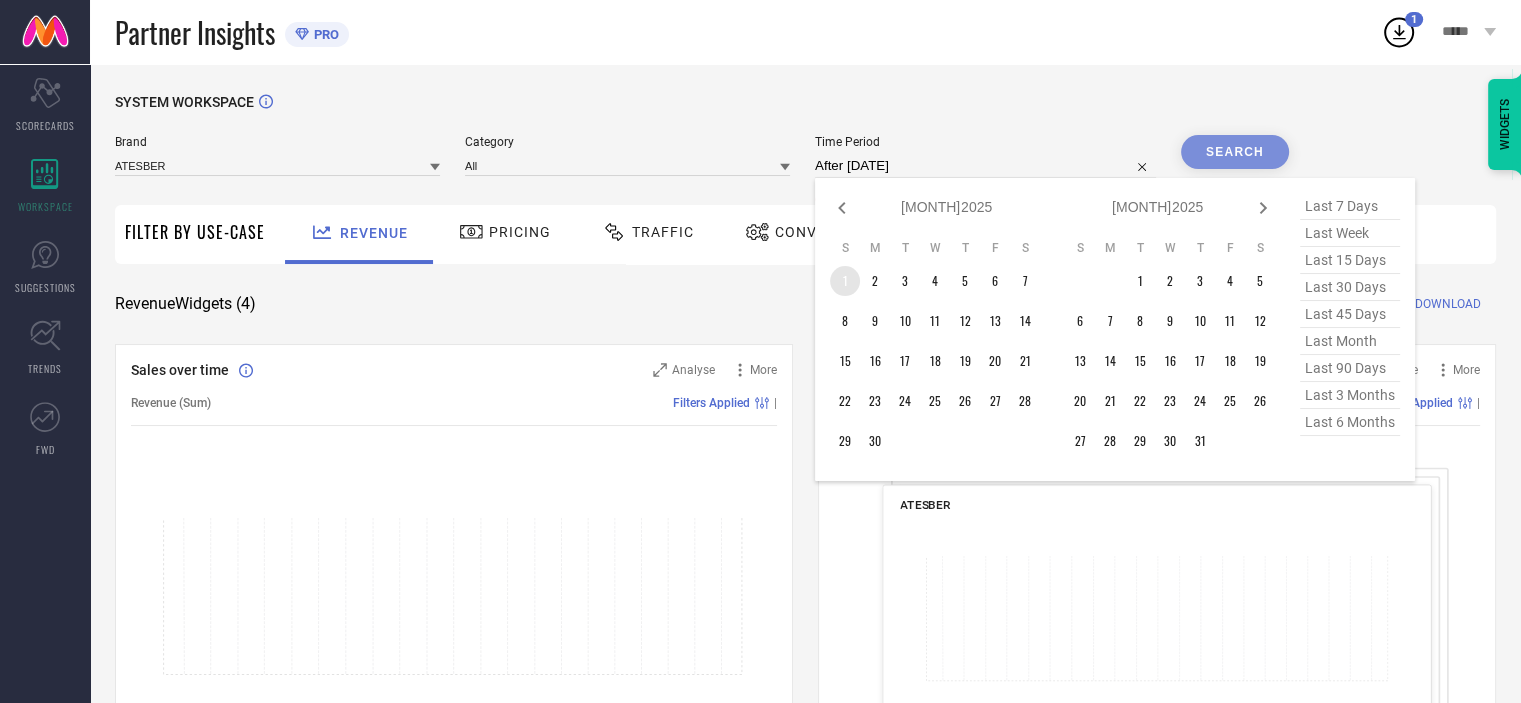 click on "1" at bounding box center (845, 281) 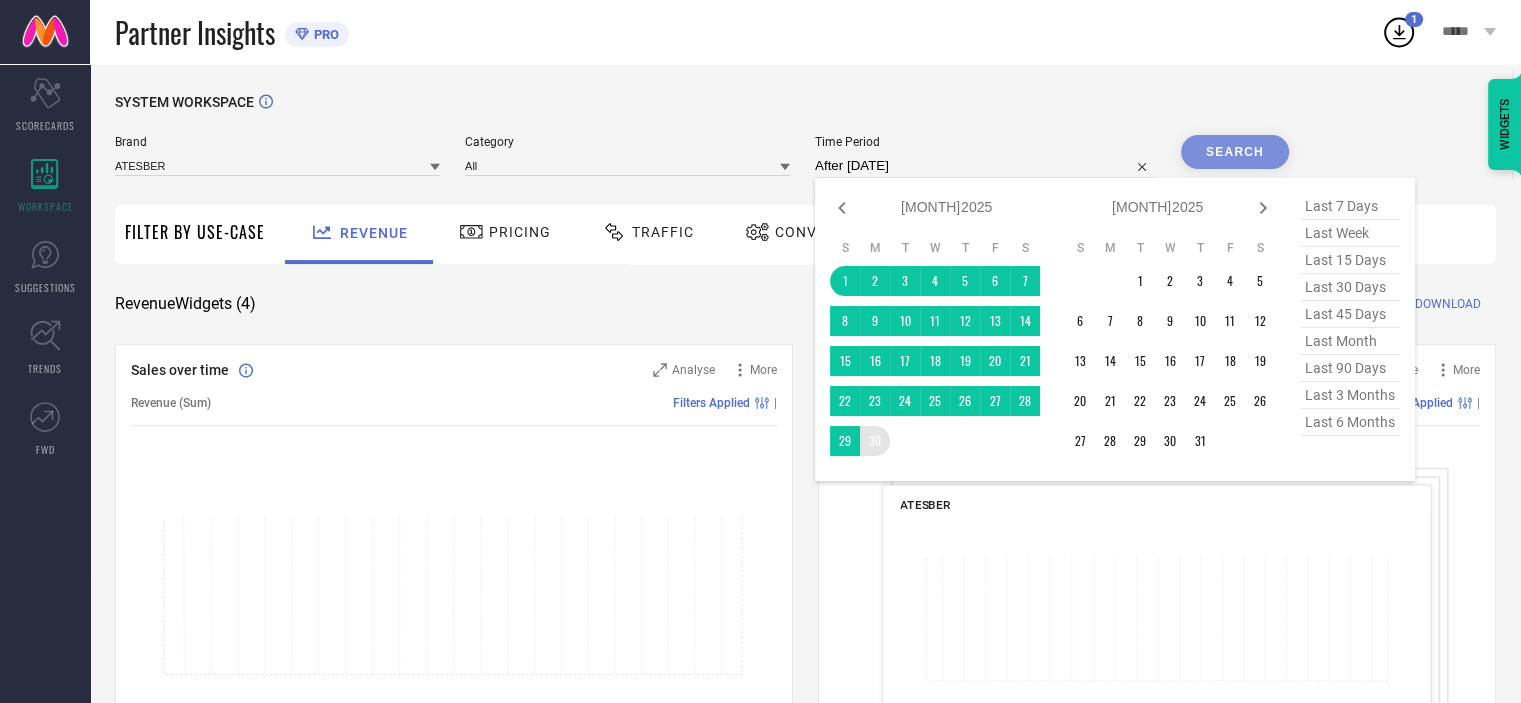 type on "[DATE] to [DATE]" 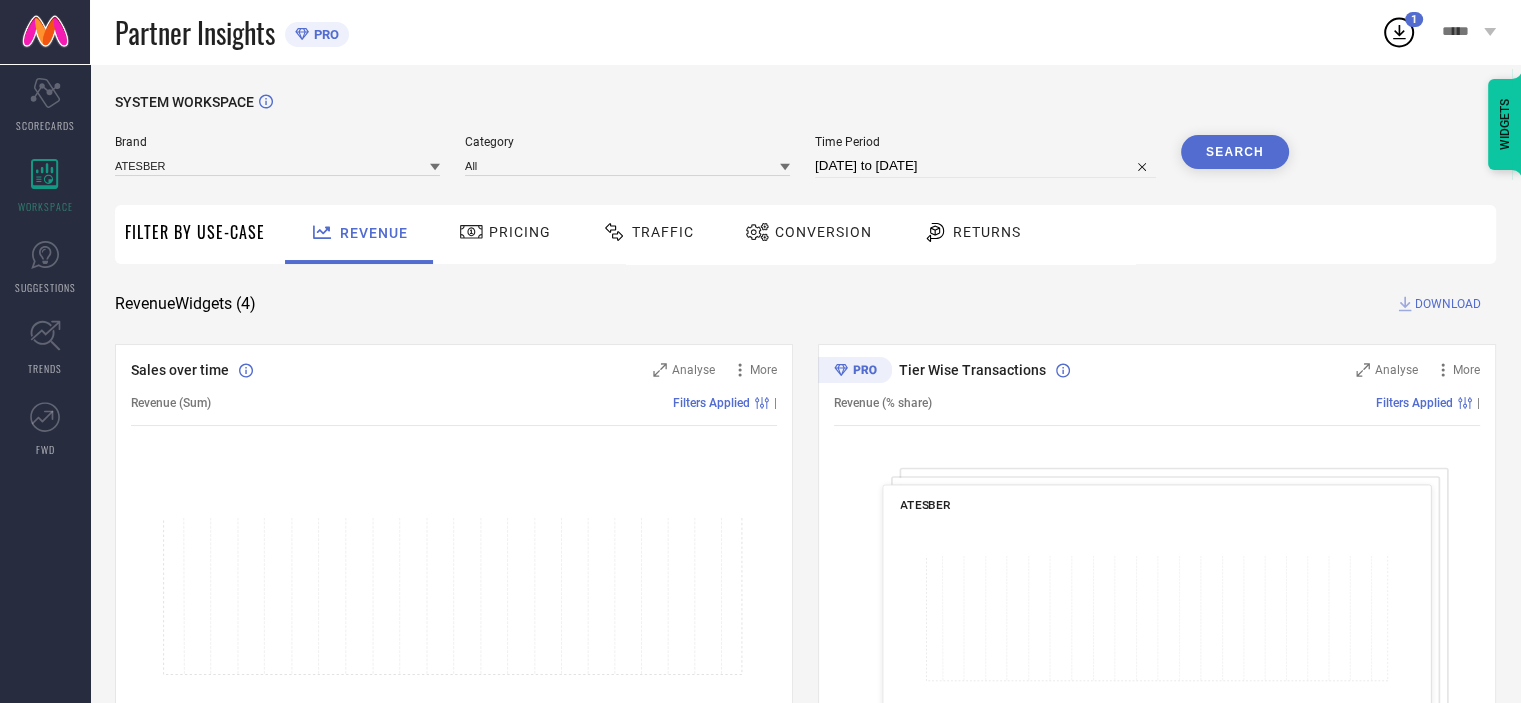 click on "Search" at bounding box center [1235, 152] 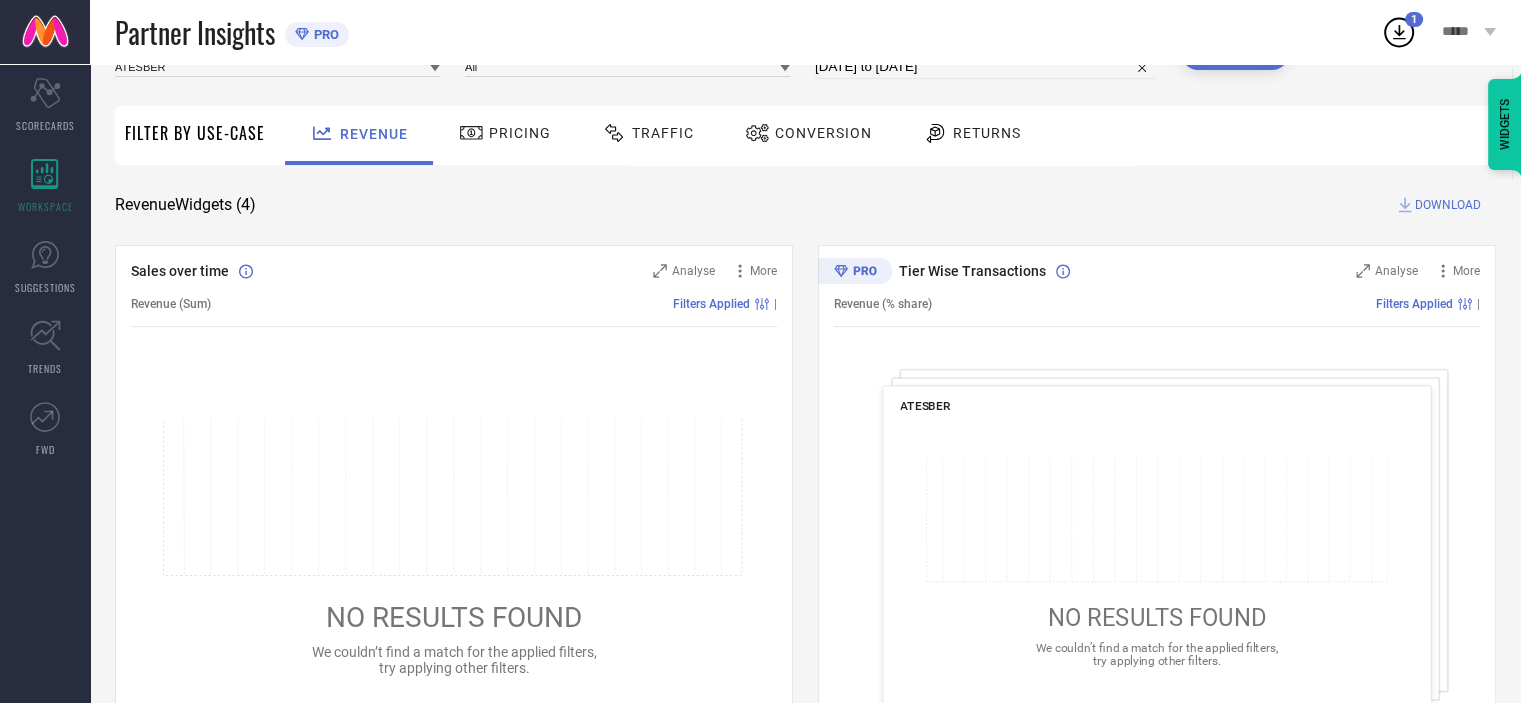 scroll, scrollTop: 0, scrollLeft: 0, axis: both 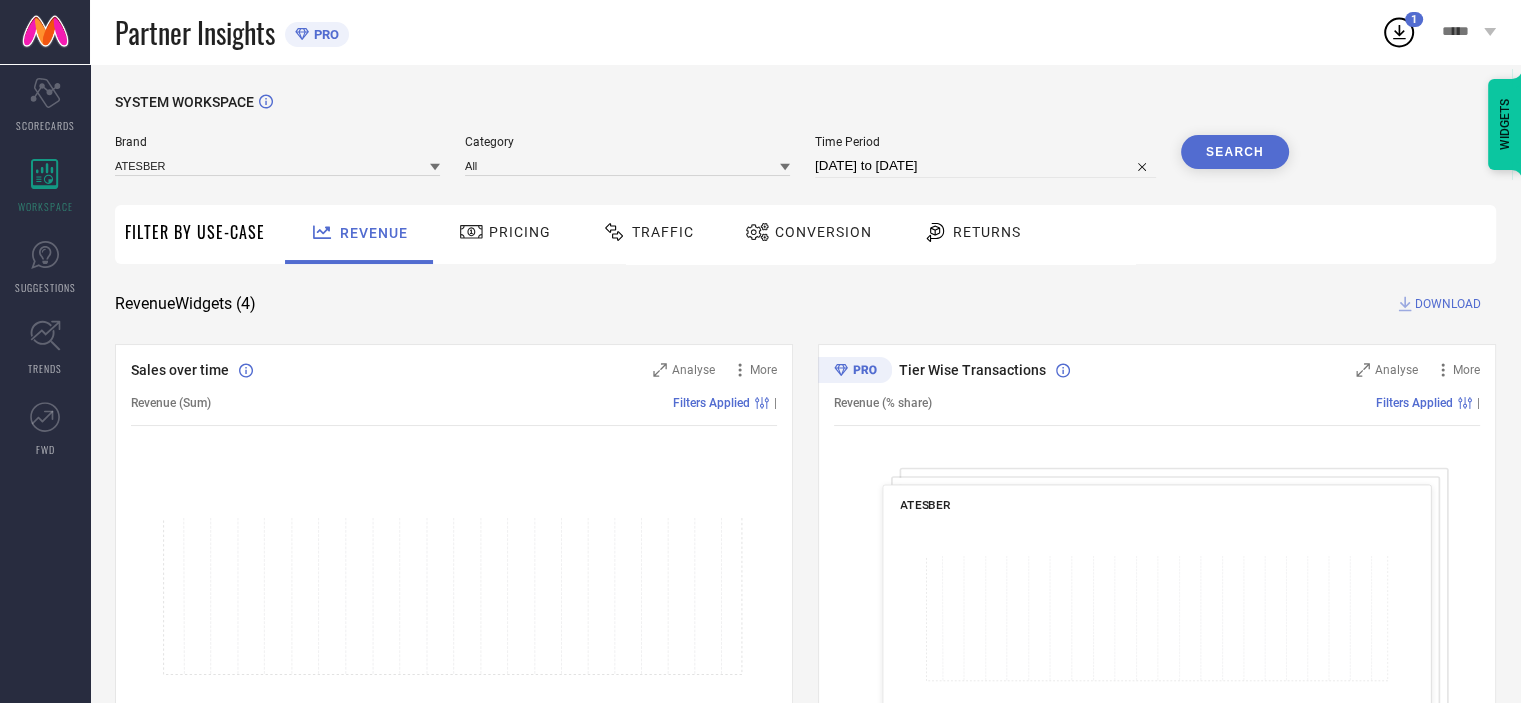 click on "Traffic" at bounding box center (663, 232) 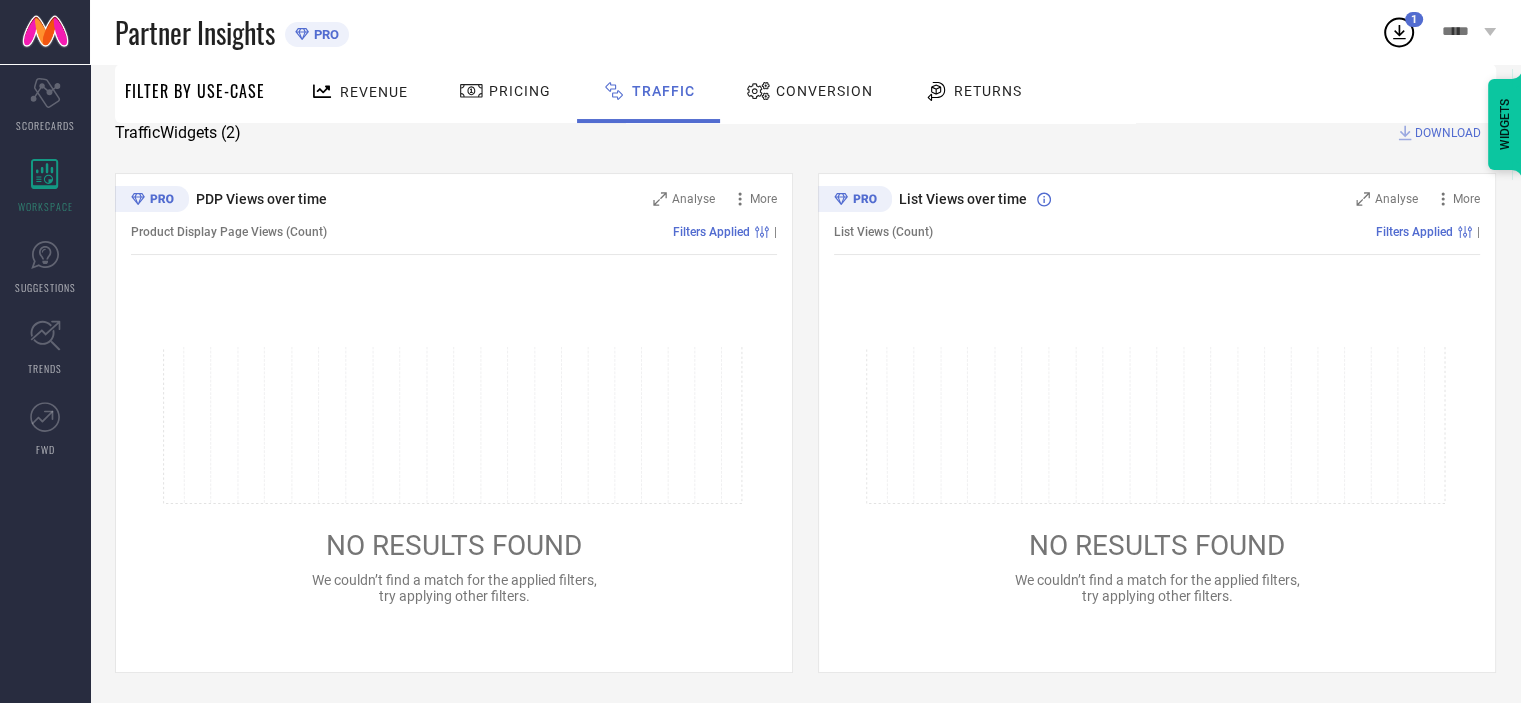 scroll, scrollTop: 0, scrollLeft: 0, axis: both 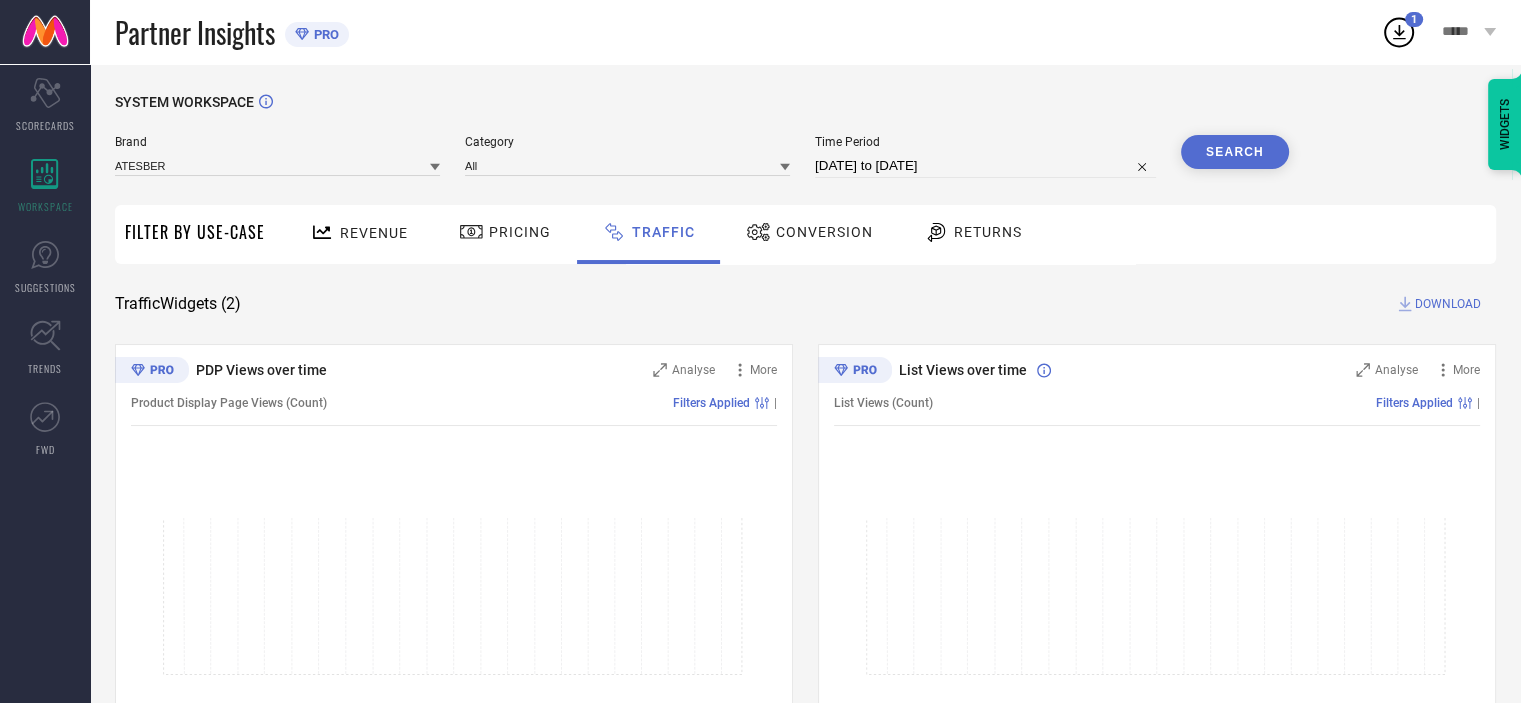 click on "ATESBER" at bounding box center [277, 165] 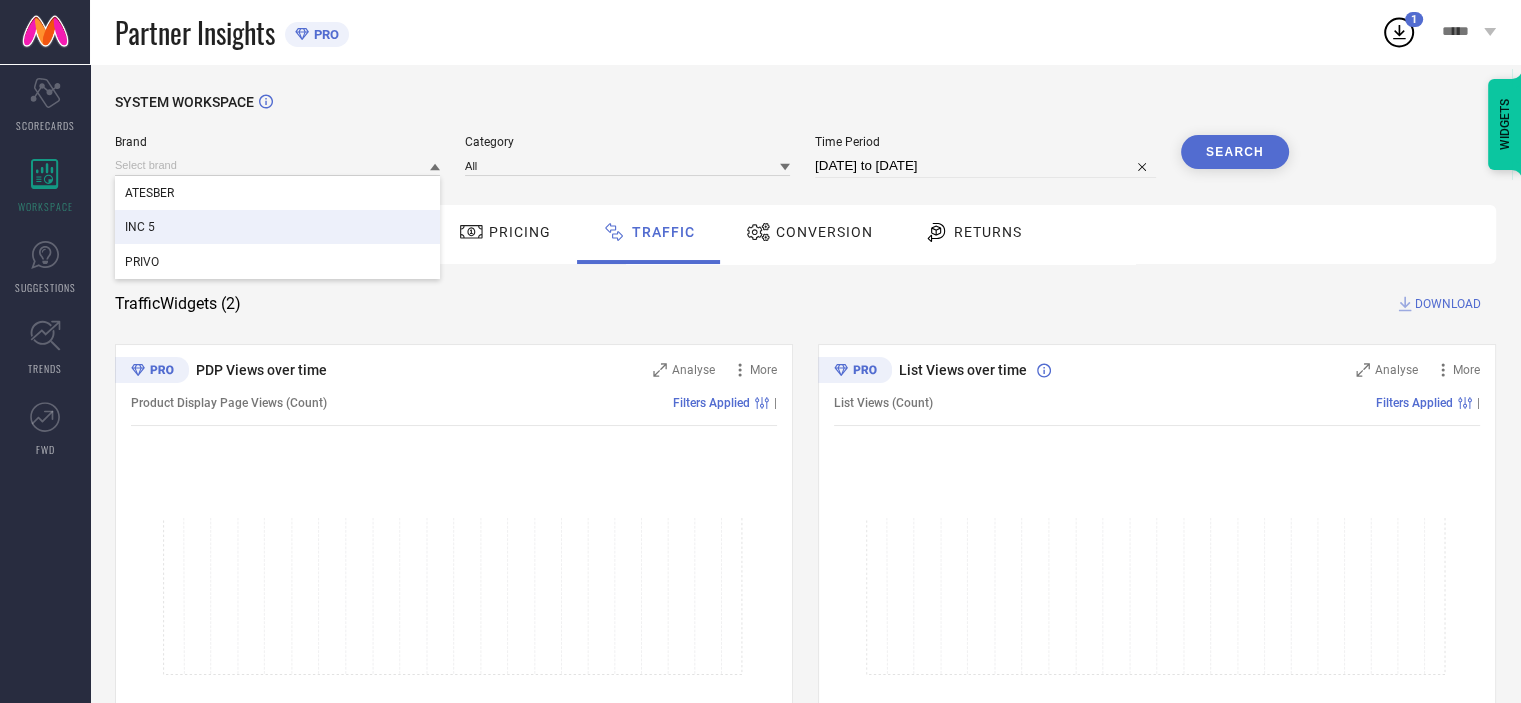 click on "INC 5" at bounding box center [277, 227] 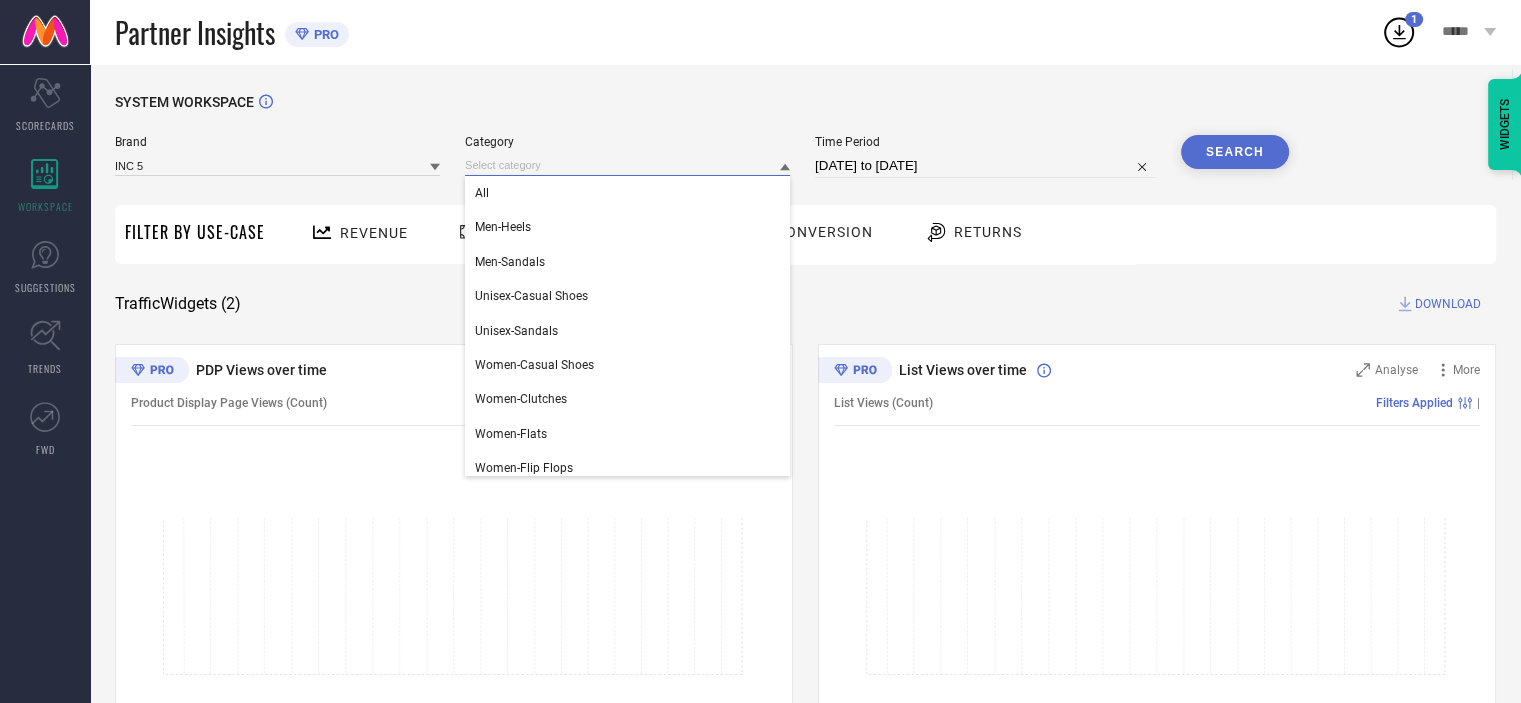 click at bounding box center [627, 165] 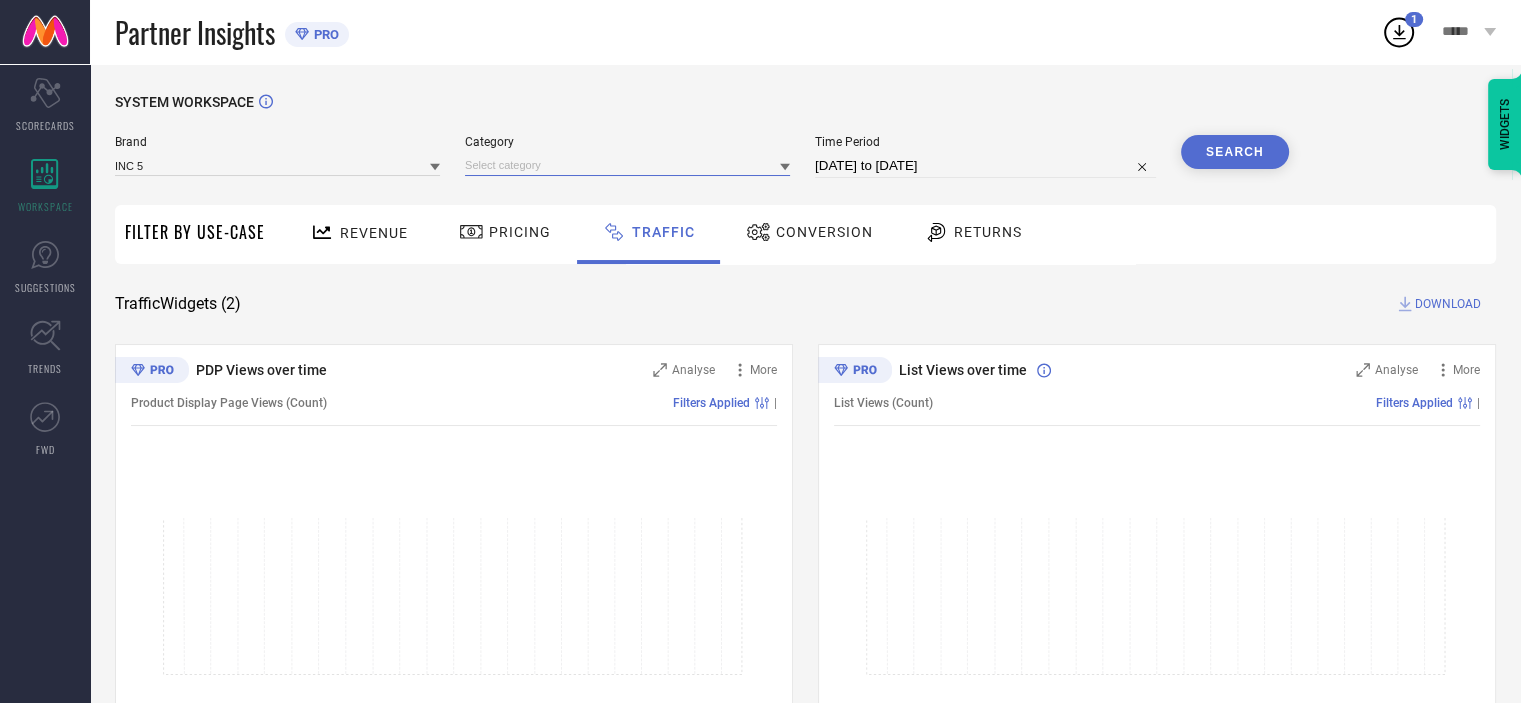 click at bounding box center (627, 165) 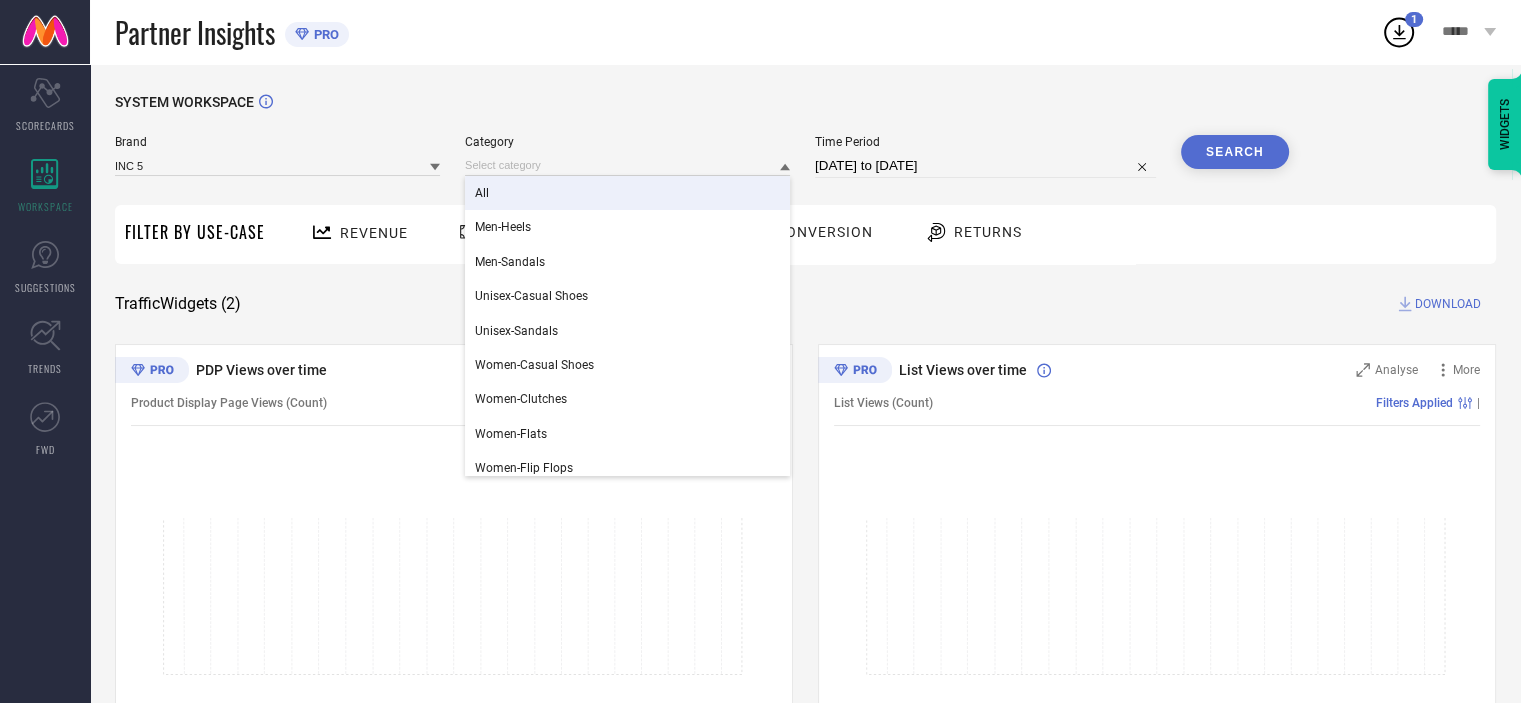 click on "All" at bounding box center [627, 193] 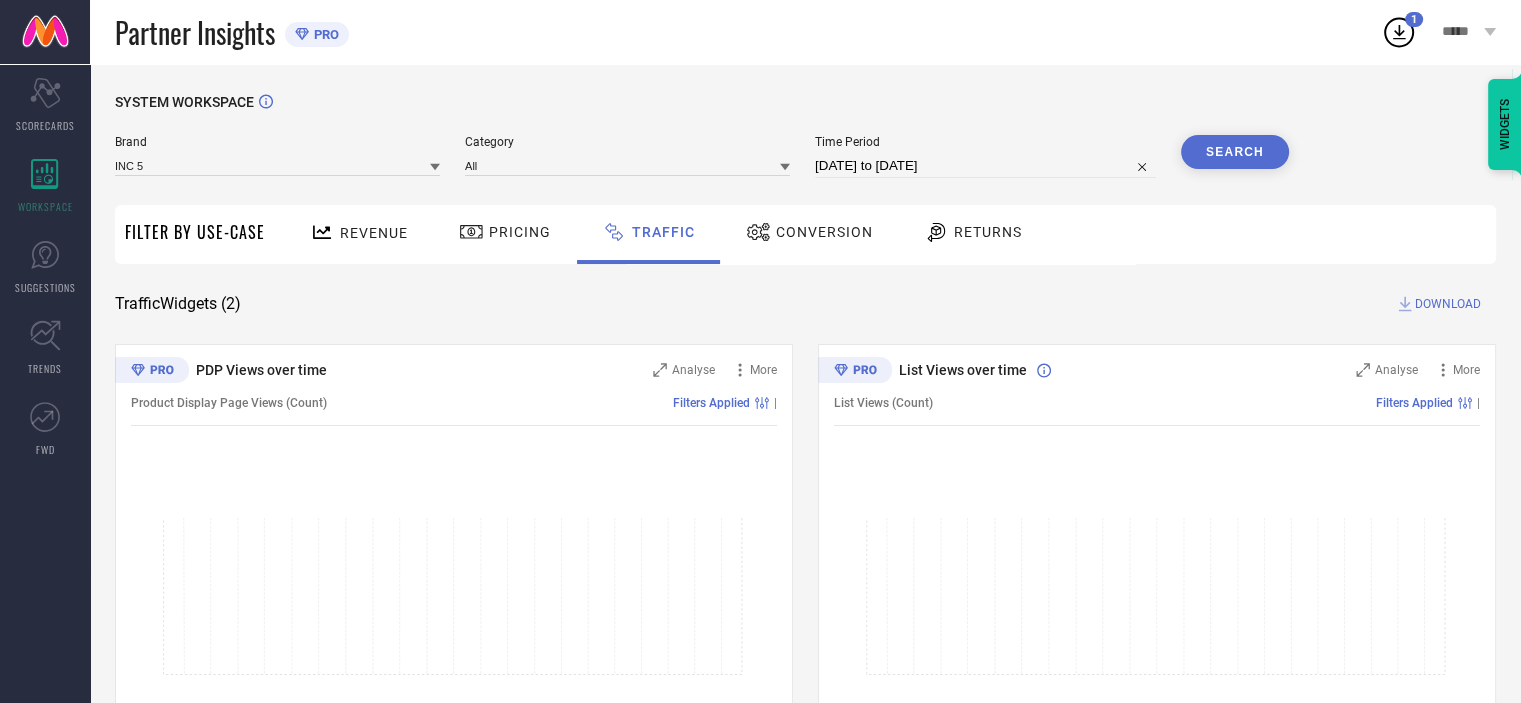 click on "Search" at bounding box center [1235, 152] 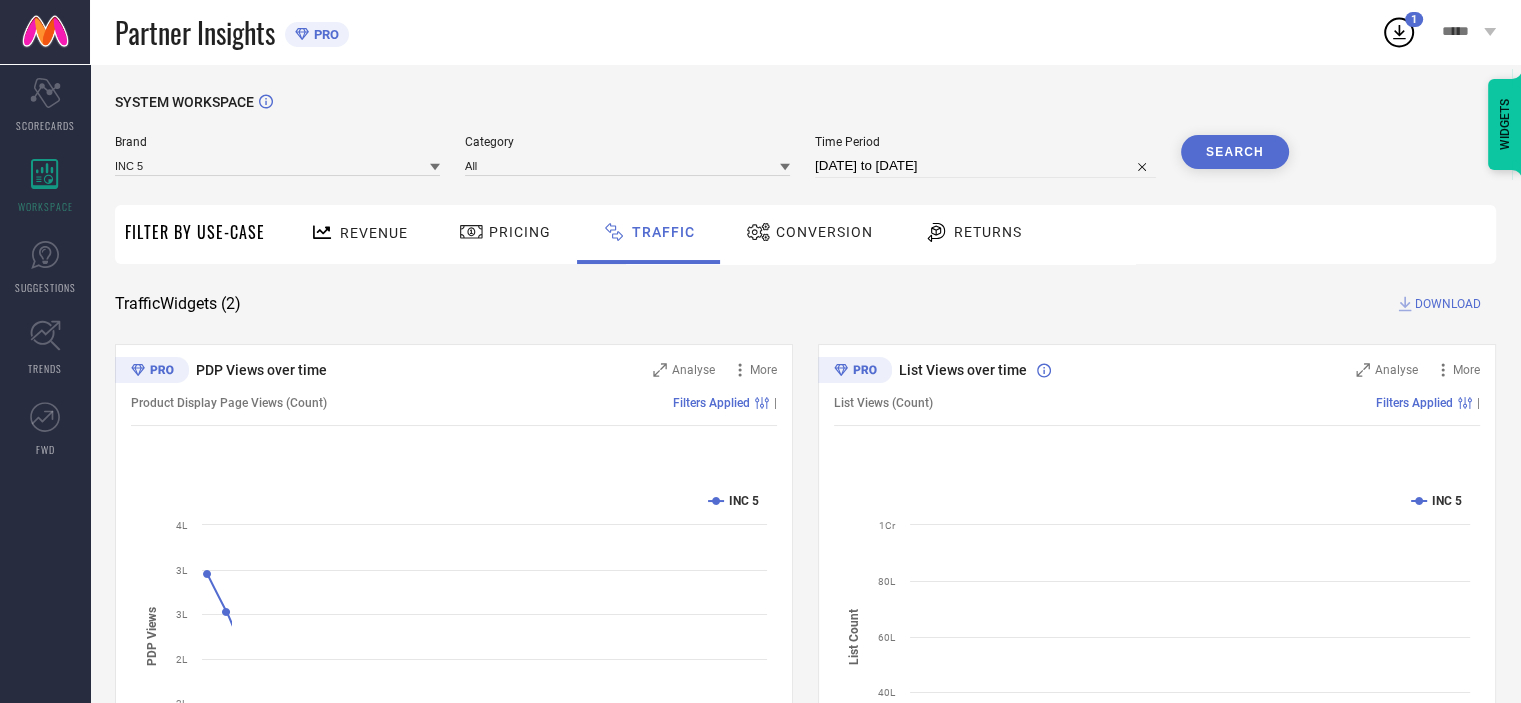 scroll, scrollTop: 172, scrollLeft: 0, axis: vertical 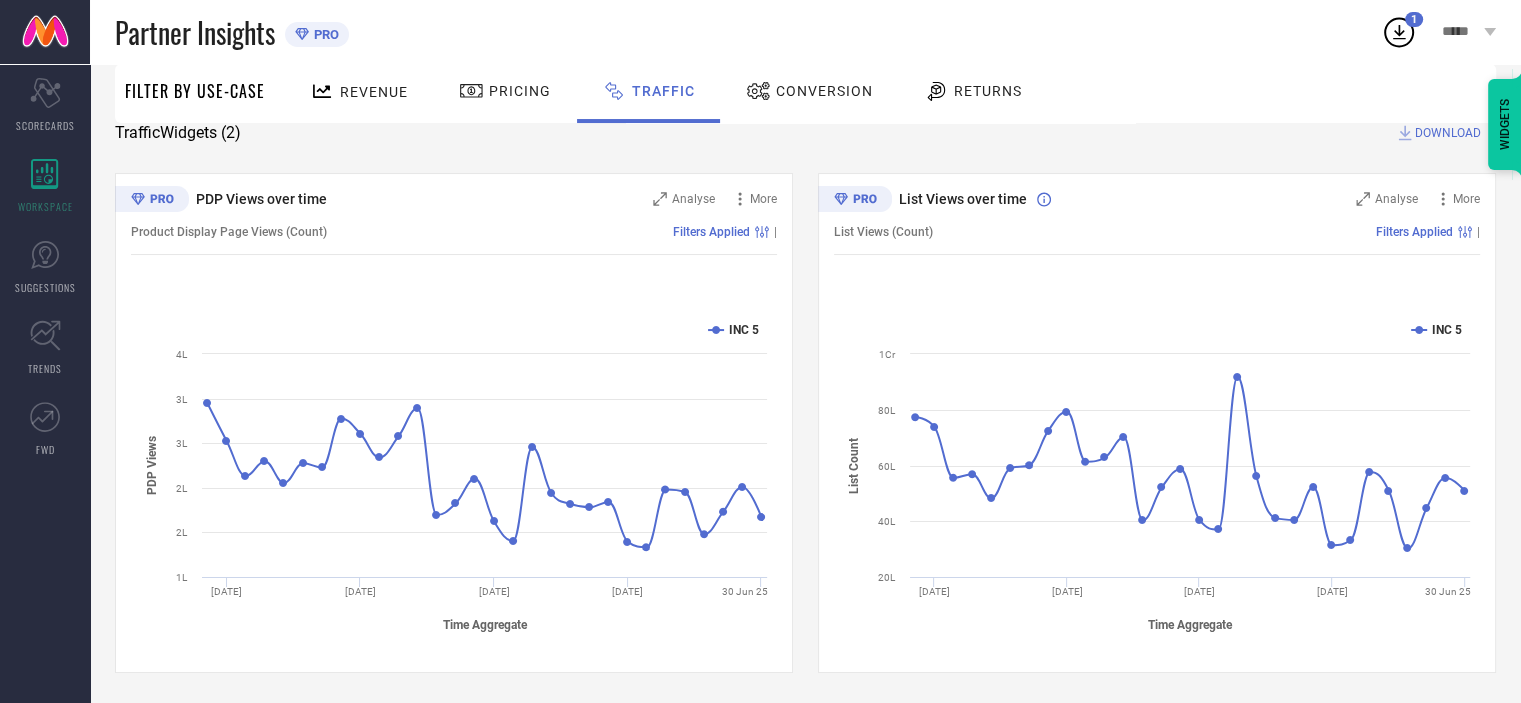 click on "DOWNLOAD" at bounding box center (1448, 133) 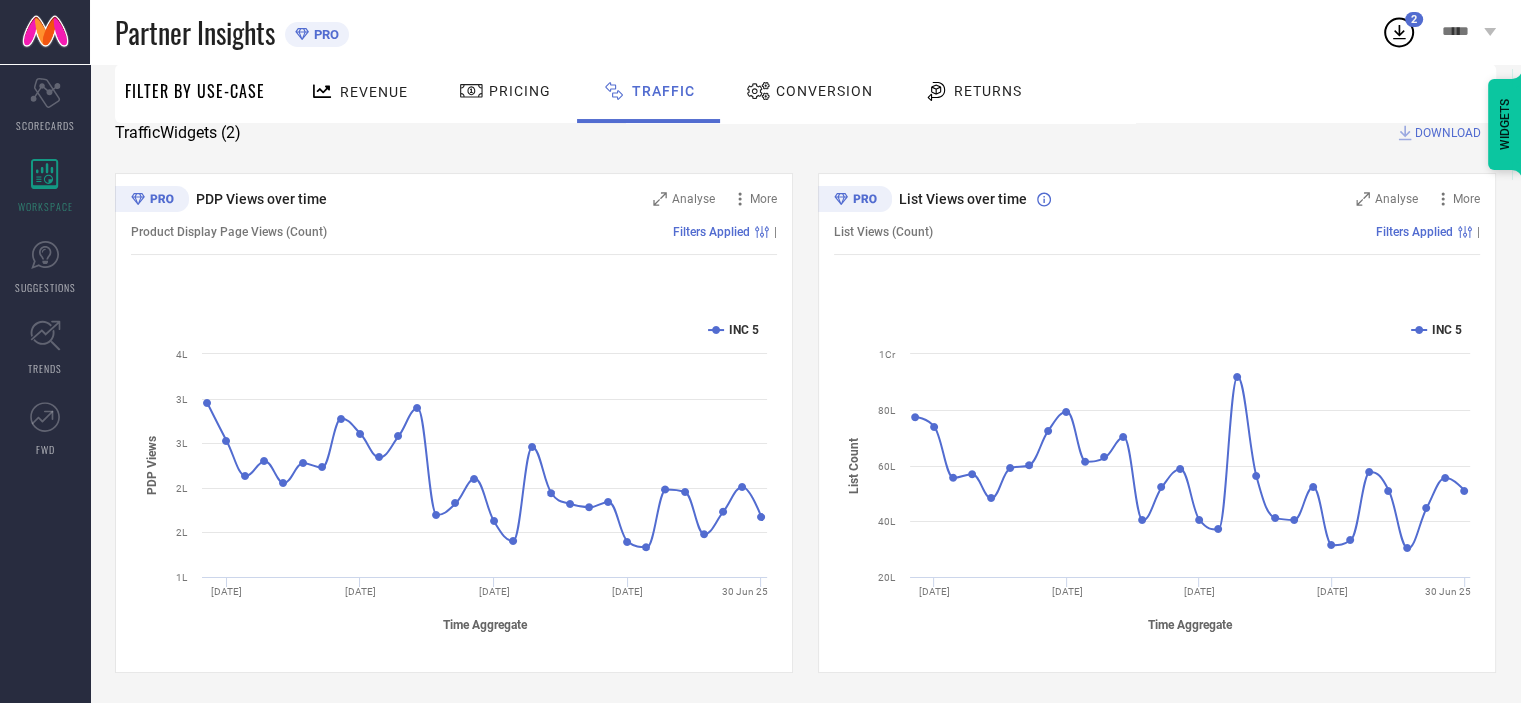 click on "Conversion" at bounding box center (824, 91) 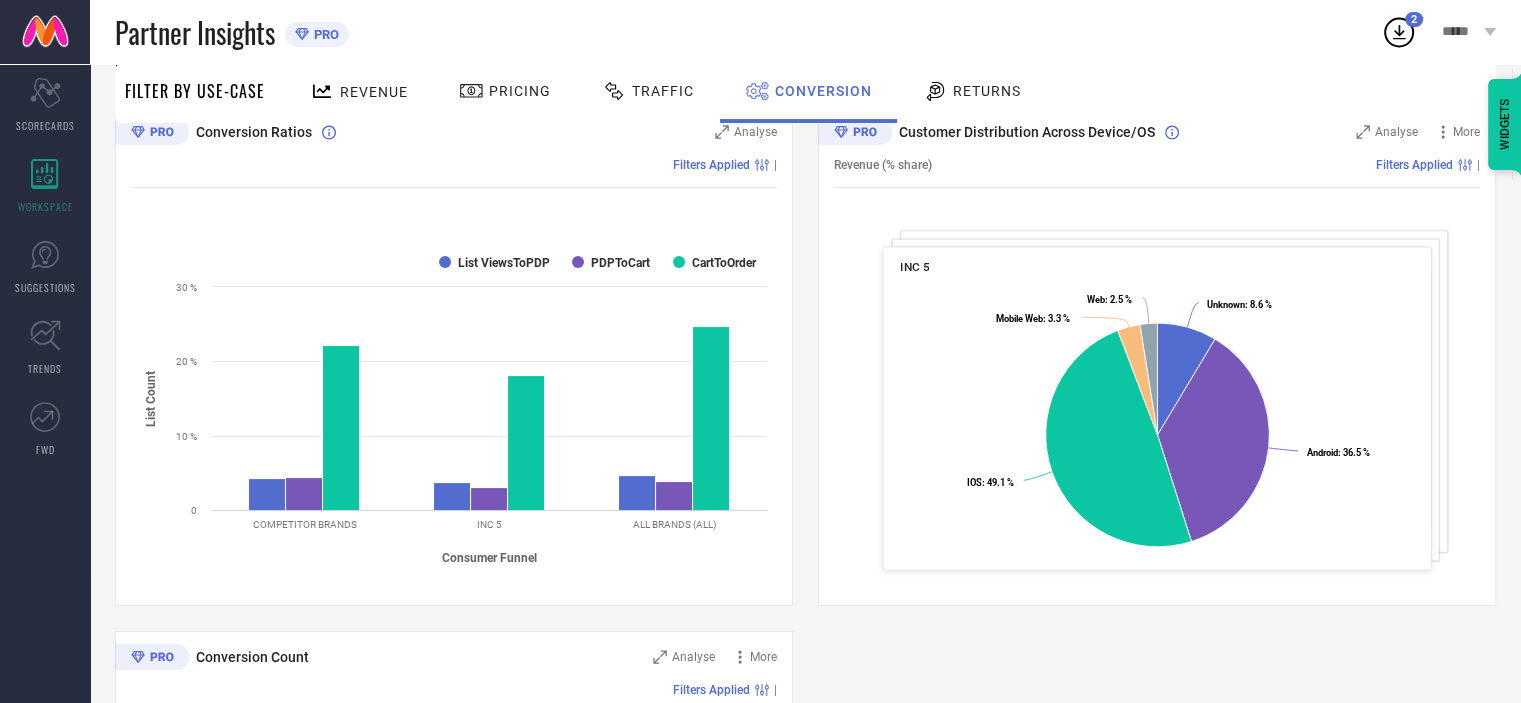 scroll, scrollTop: 212, scrollLeft: 0, axis: vertical 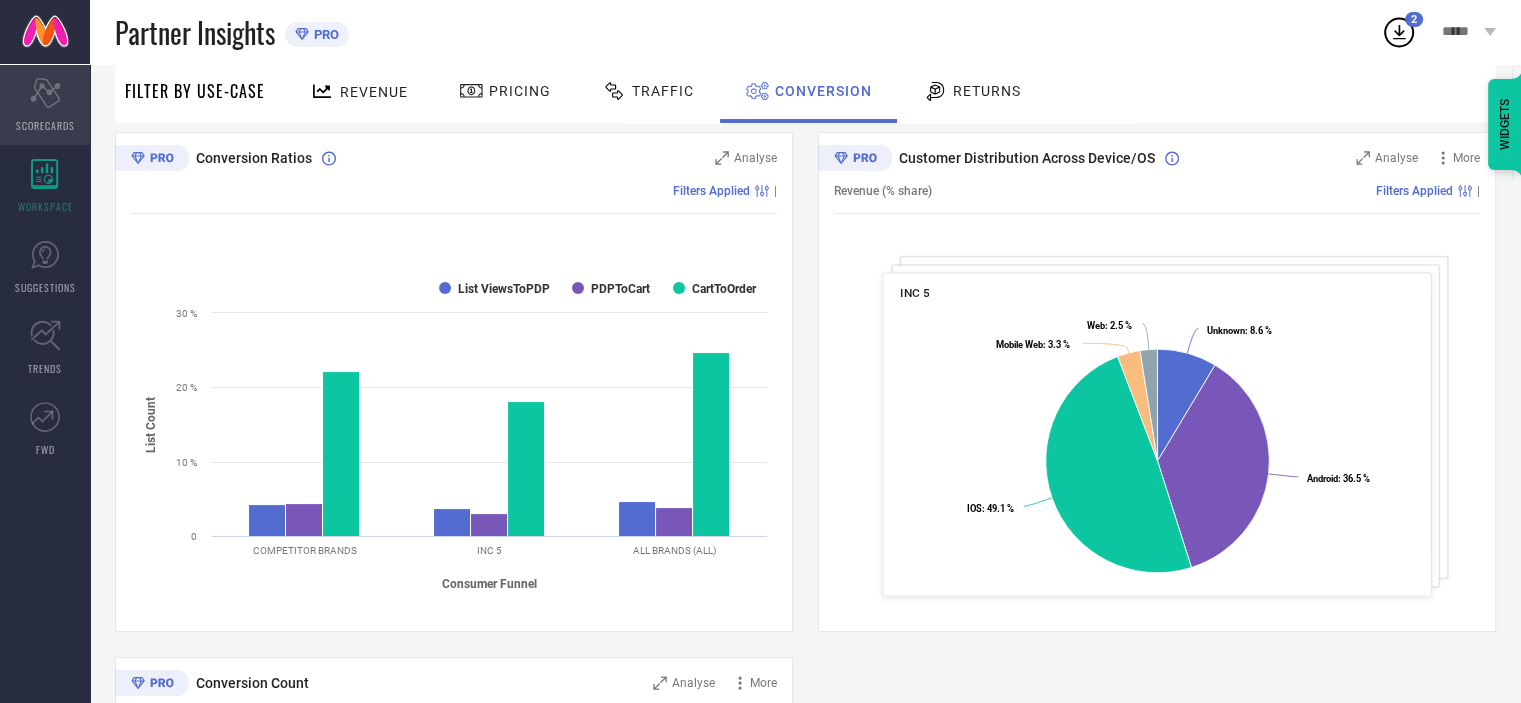 click on "SCORECARDS" at bounding box center (45, 125) 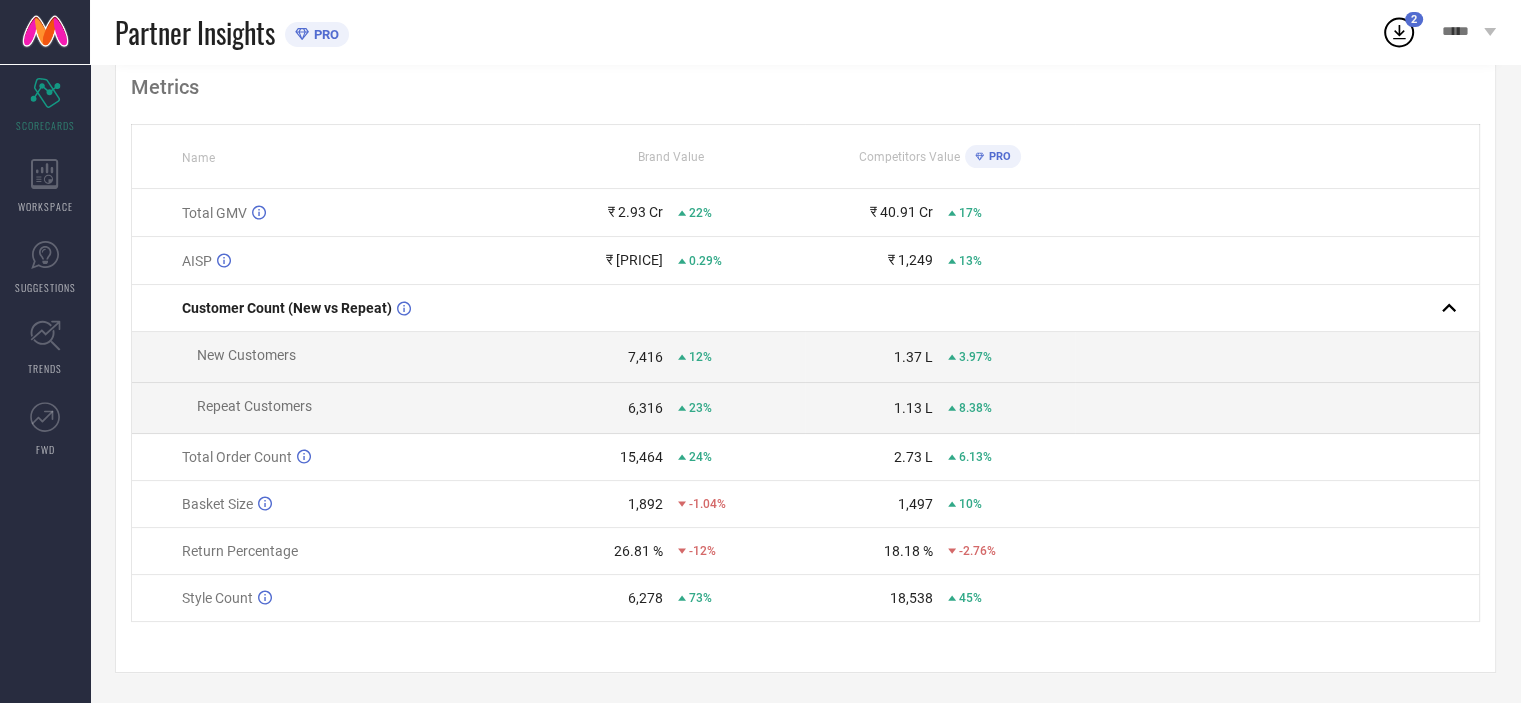 scroll, scrollTop: 0, scrollLeft: 0, axis: both 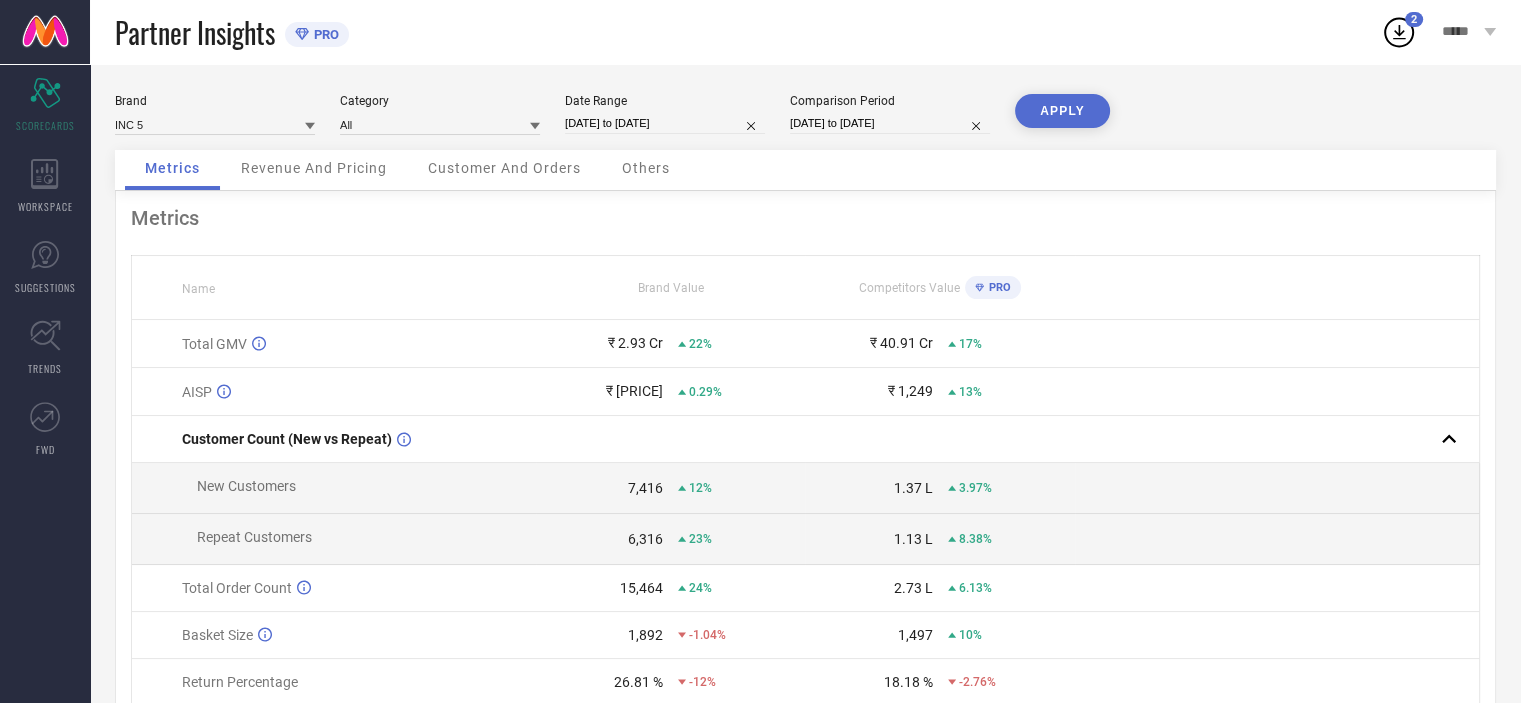 click on "Customer And Orders" at bounding box center (504, 170) 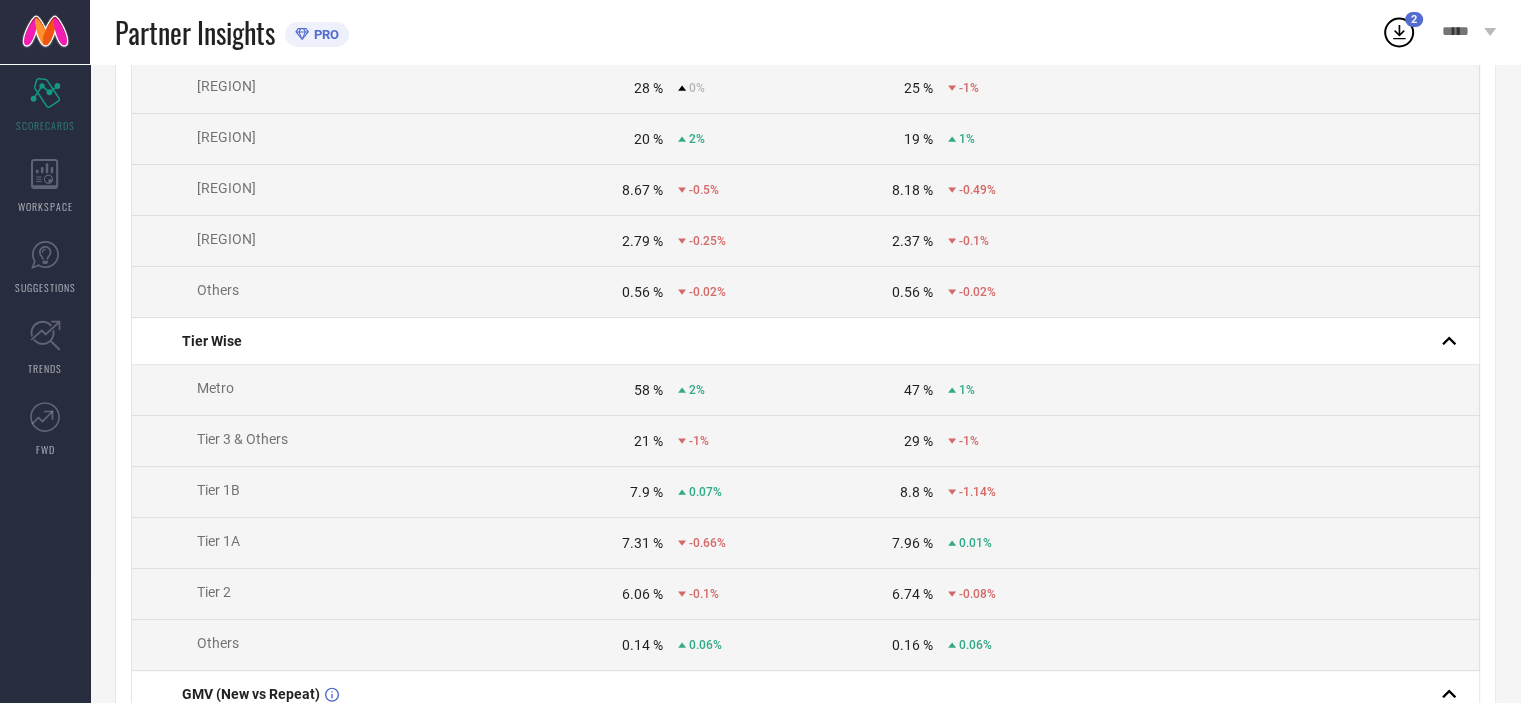 scroll, scrollTop: 0, scrollLeft: 0, axis: both 